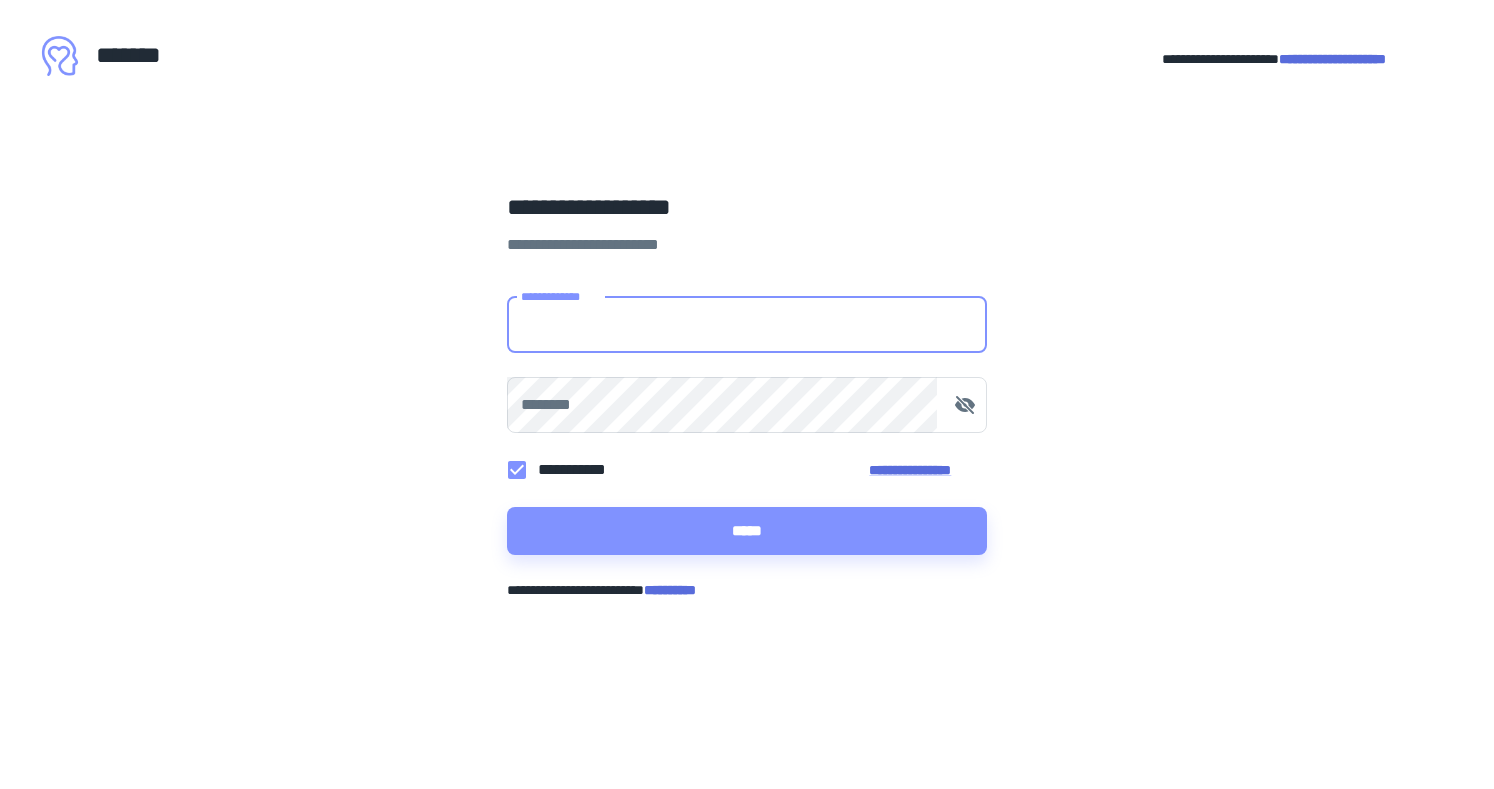 scroll, scrollTop: 0, scrollLeft: 0, axis: both 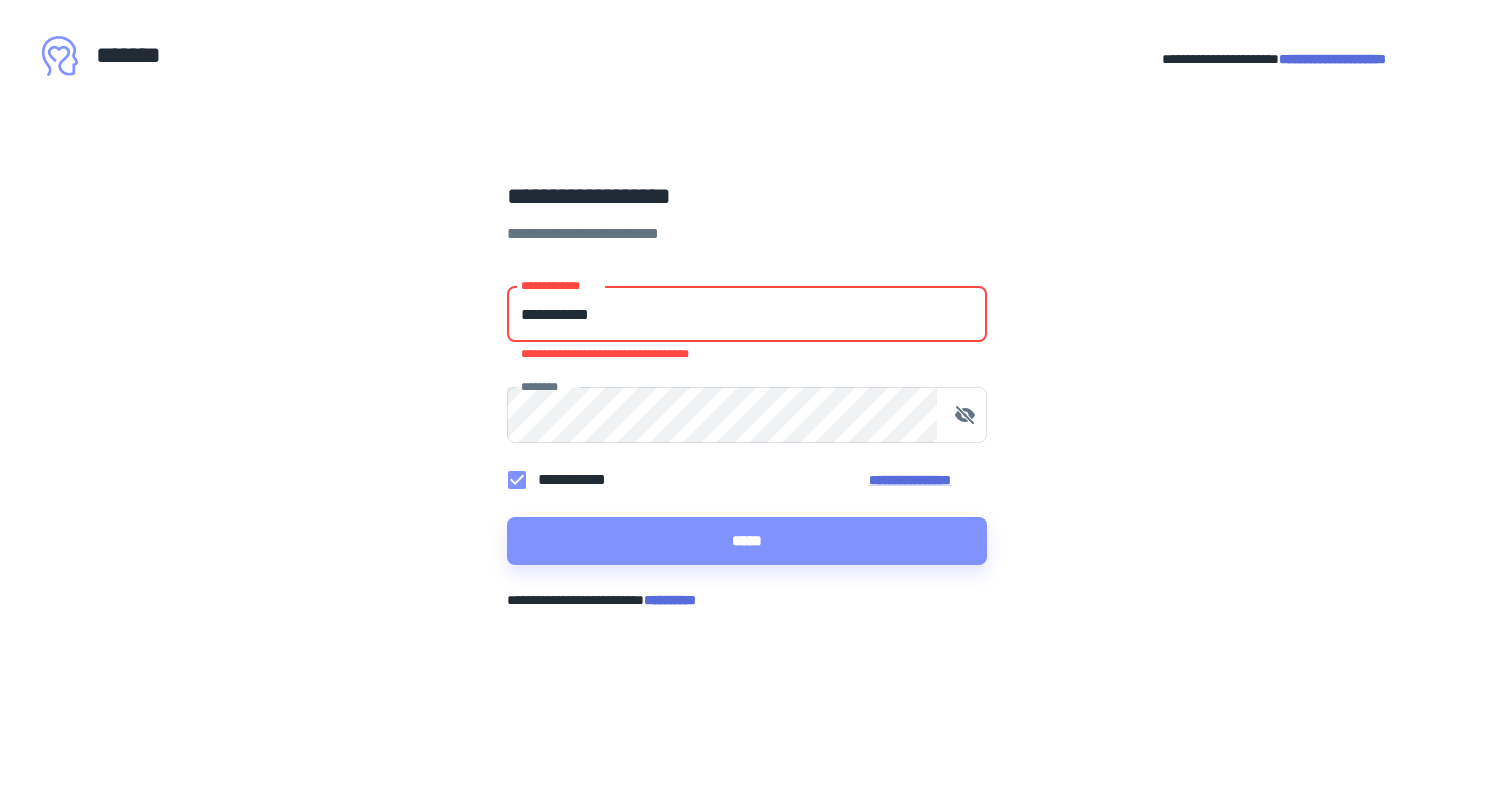 drag, startPoint x: 700, startPoint y: 313, endPoint x: 367, endPoint y: 365, distance: 337.0356 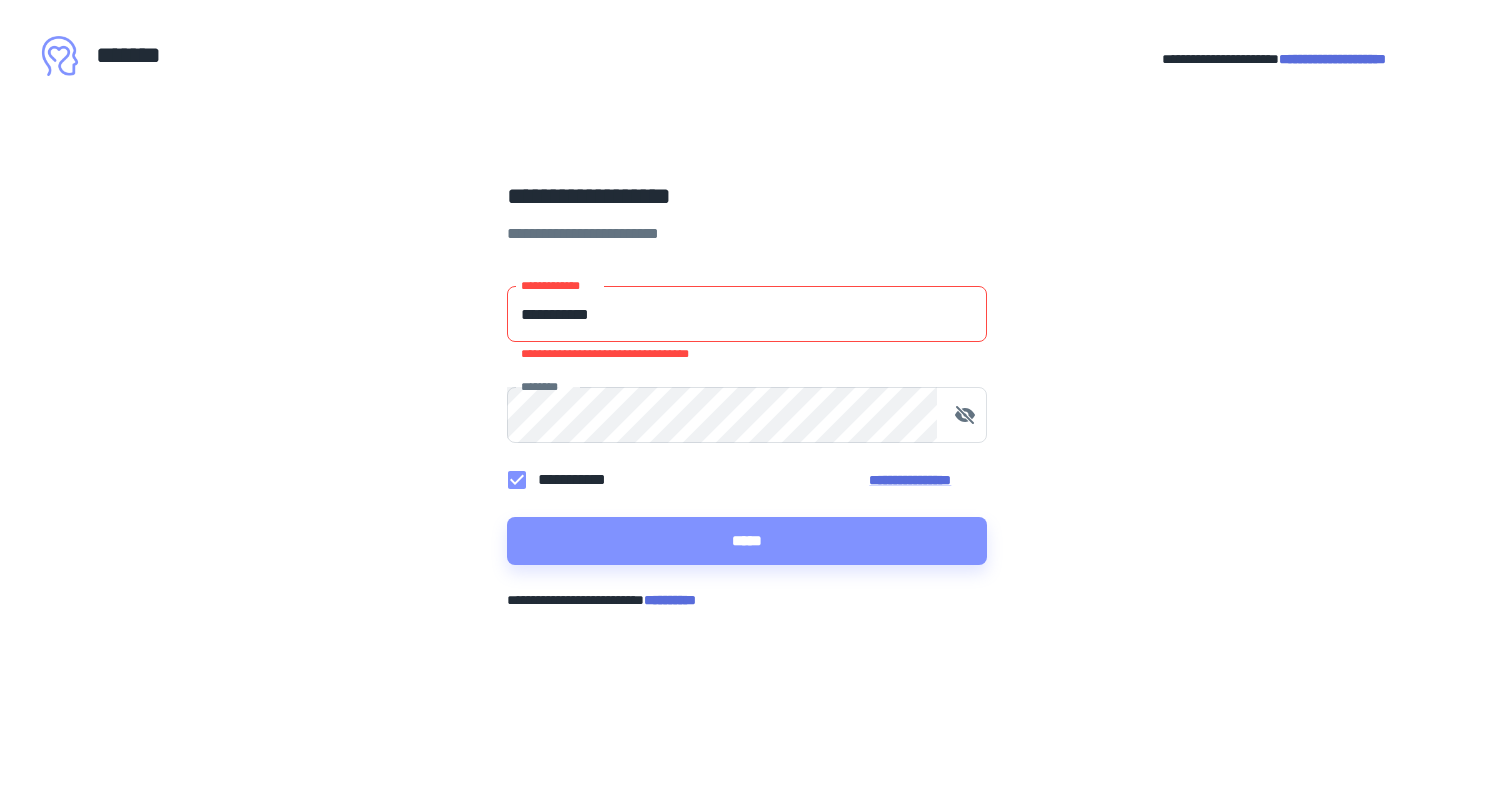 click on "[FIRST] [LAST] [STREET] [CITY], [STATE] [ZIP] [COUNTRY] [PHONE] [EMAIL]" at bounding box center [747, 394] 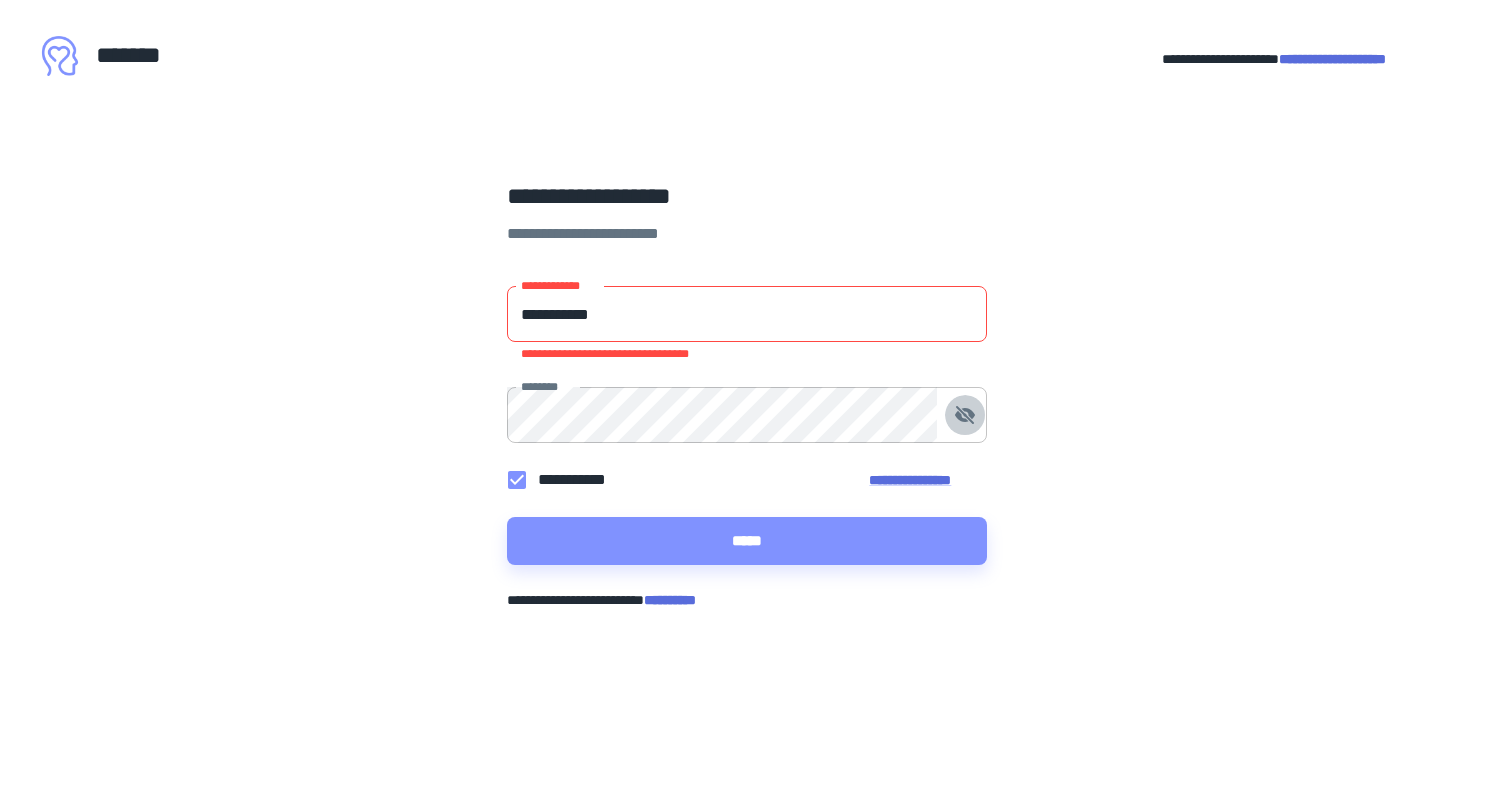 click 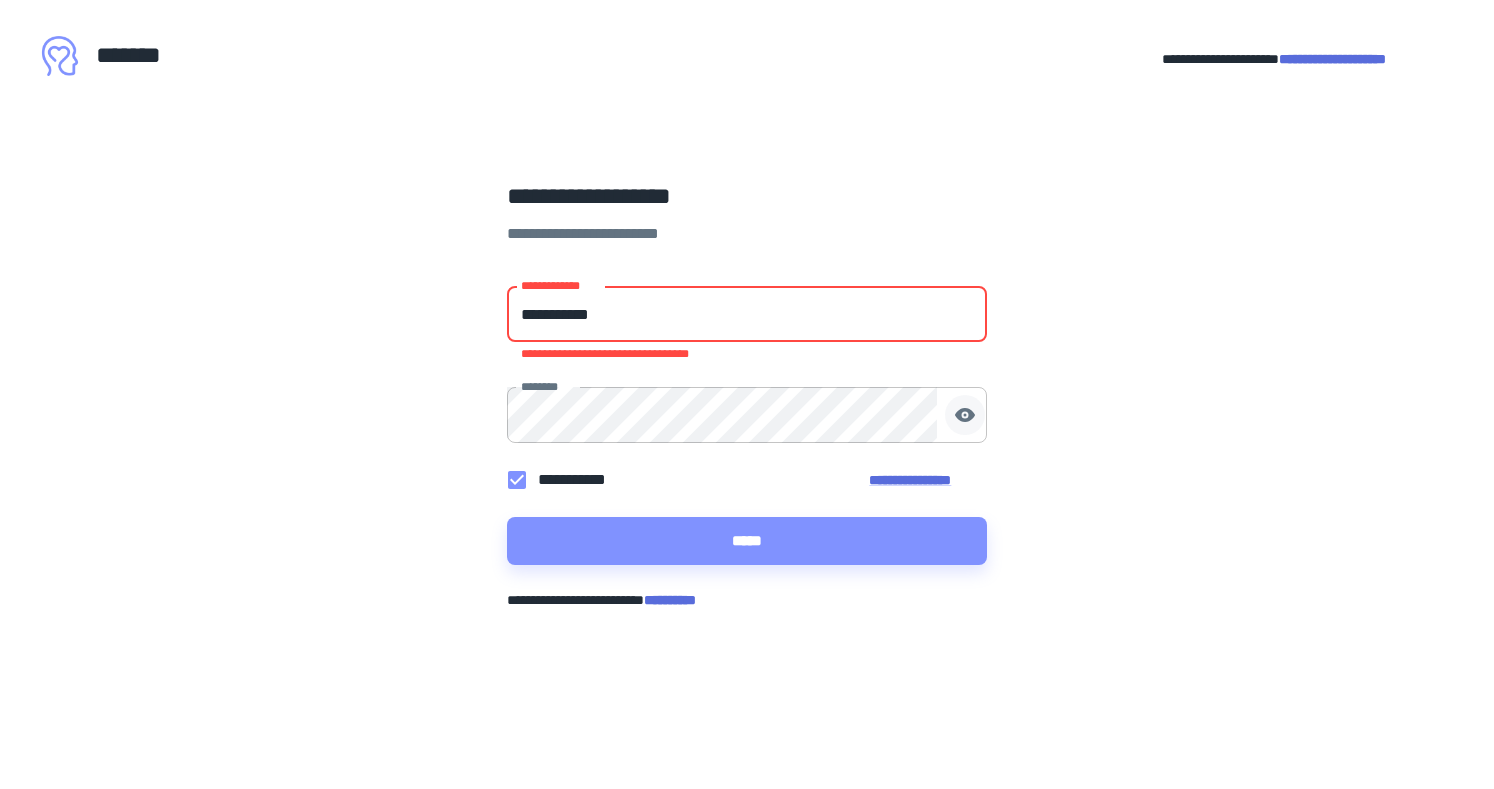 drag, startPoint x: 719, startPoint y: 303, endPoint x: 434, endPoint y: 310, distance: 285.08594 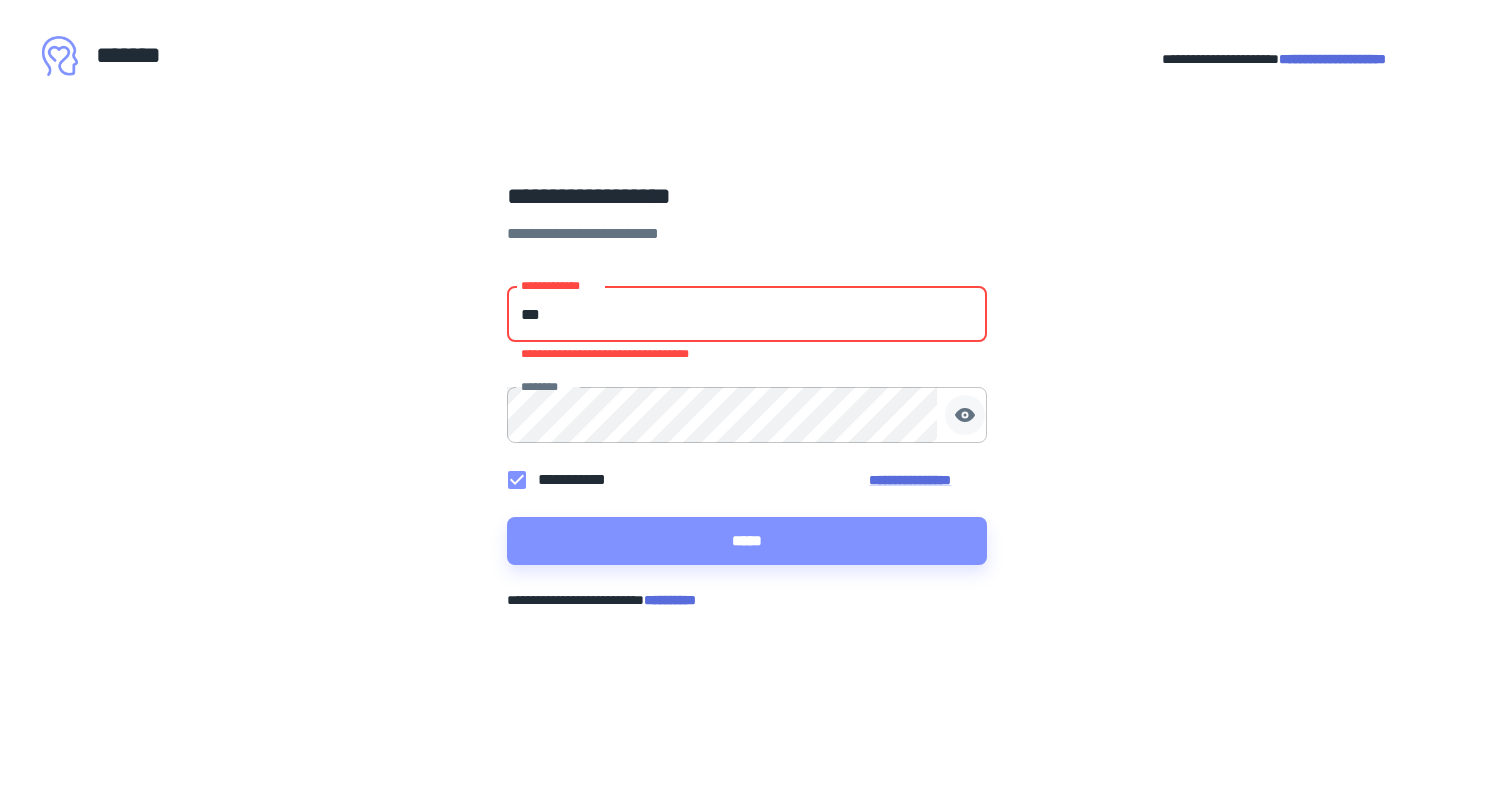 type on "**********" 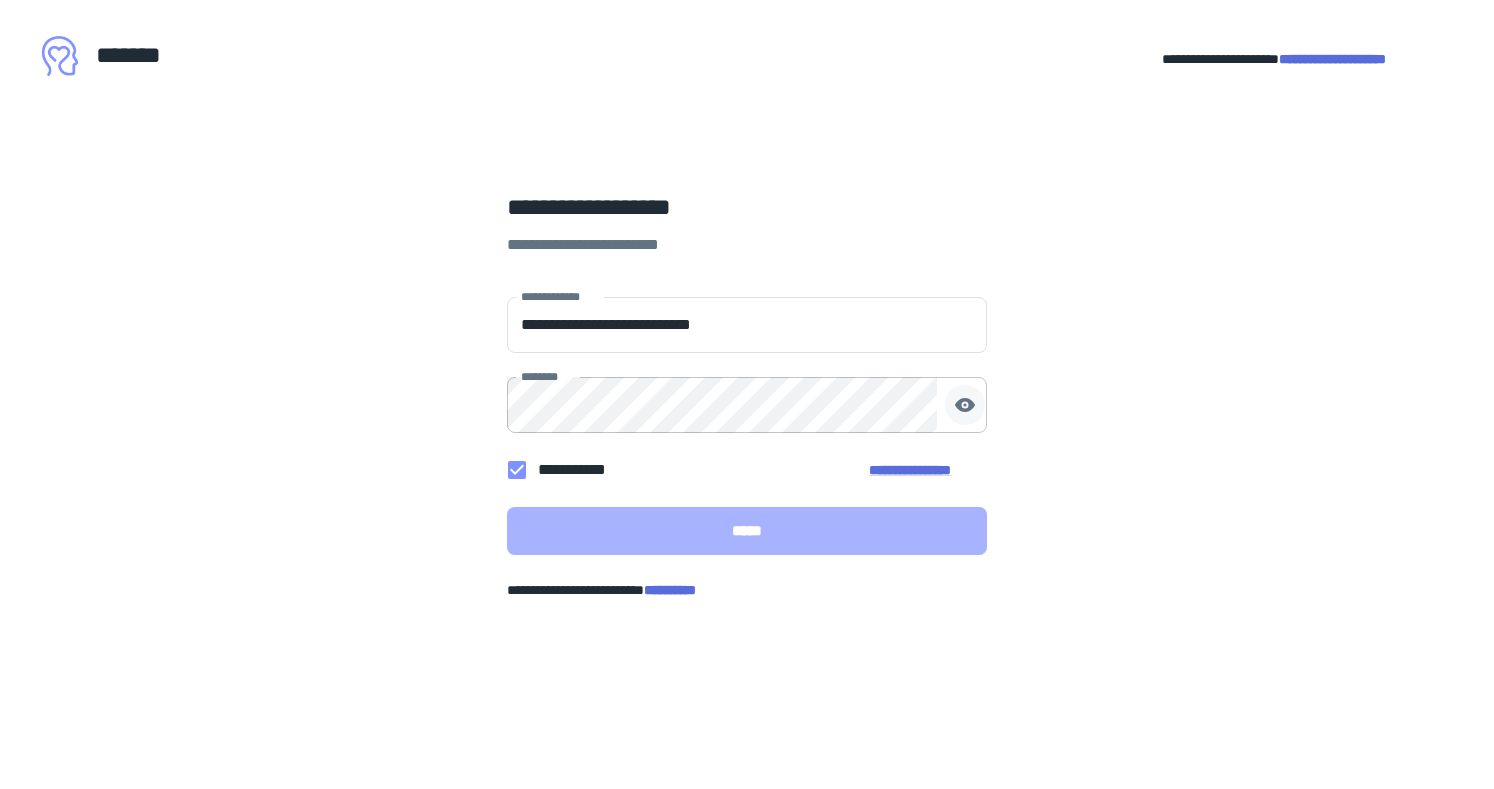 click on "*****" at bounding box center [747, 531] 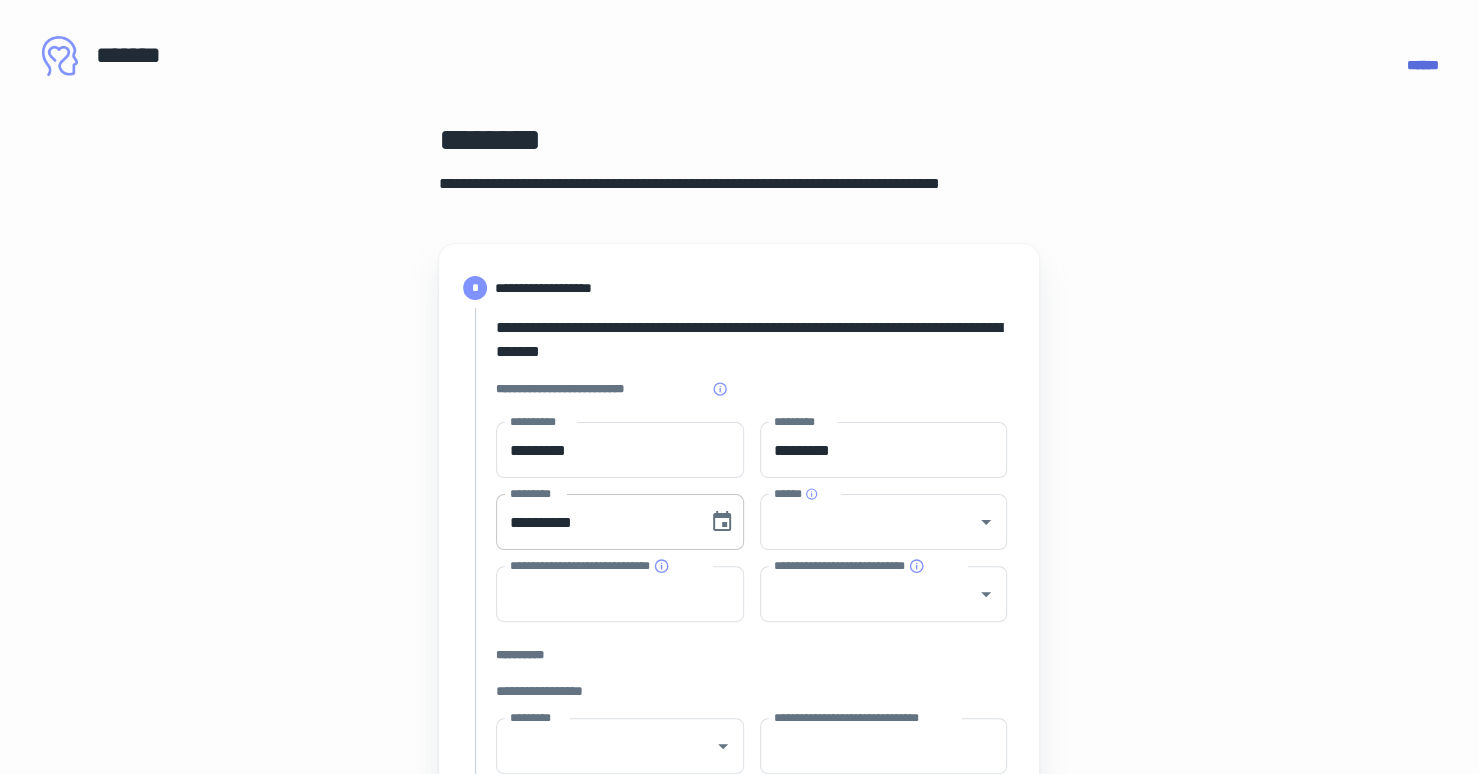 click on "**********" at bounding box center (595, 522) 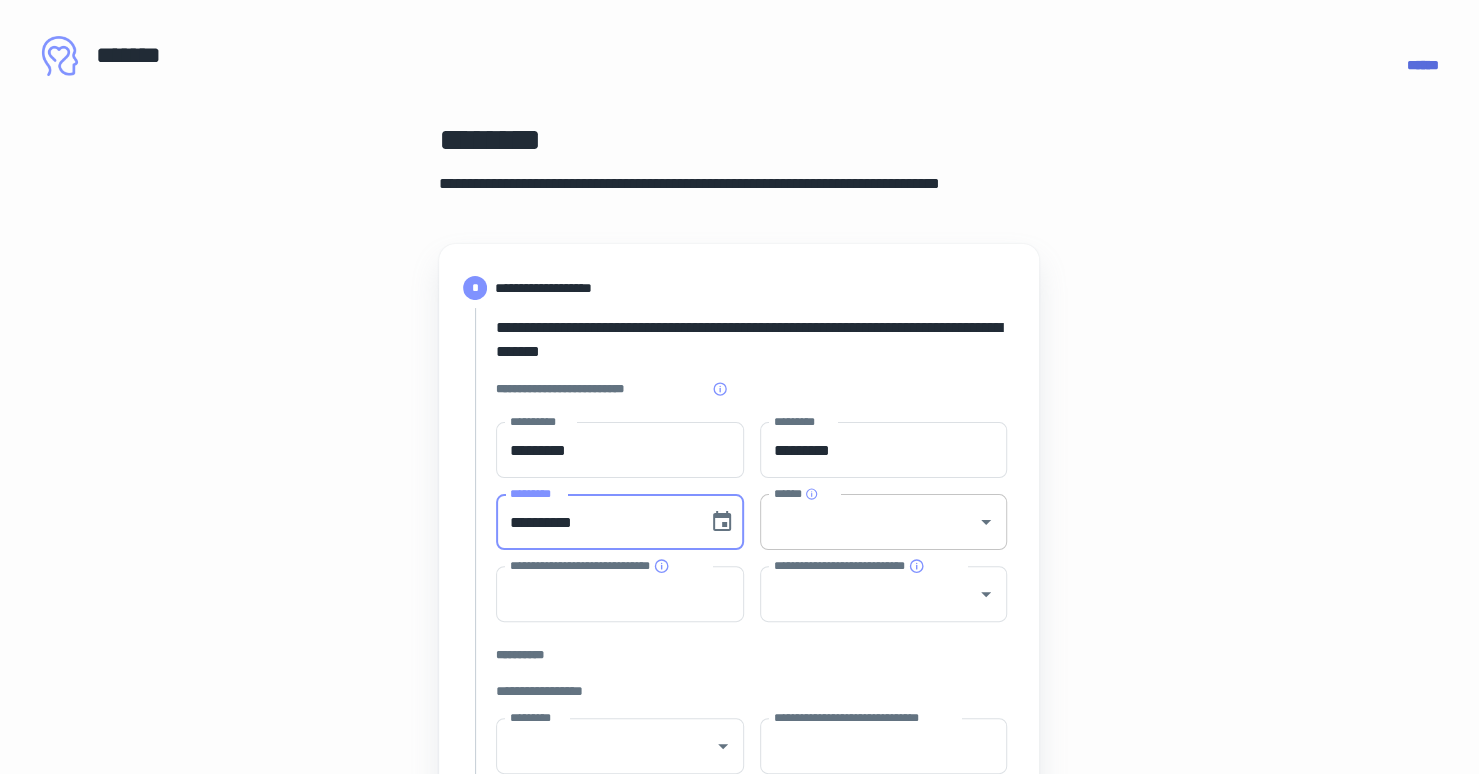 type on "**********" 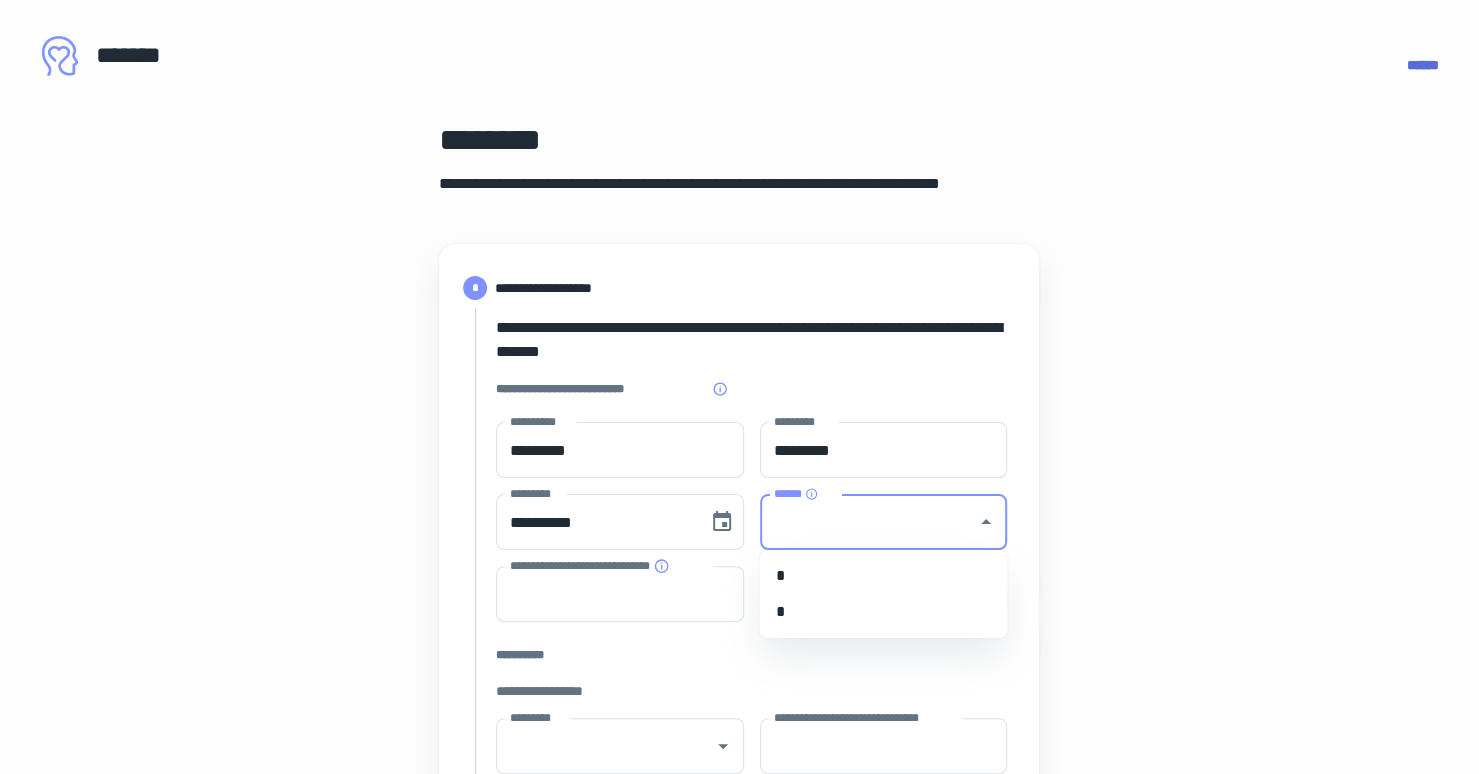 click on "*" at bounding box center [883, 612] 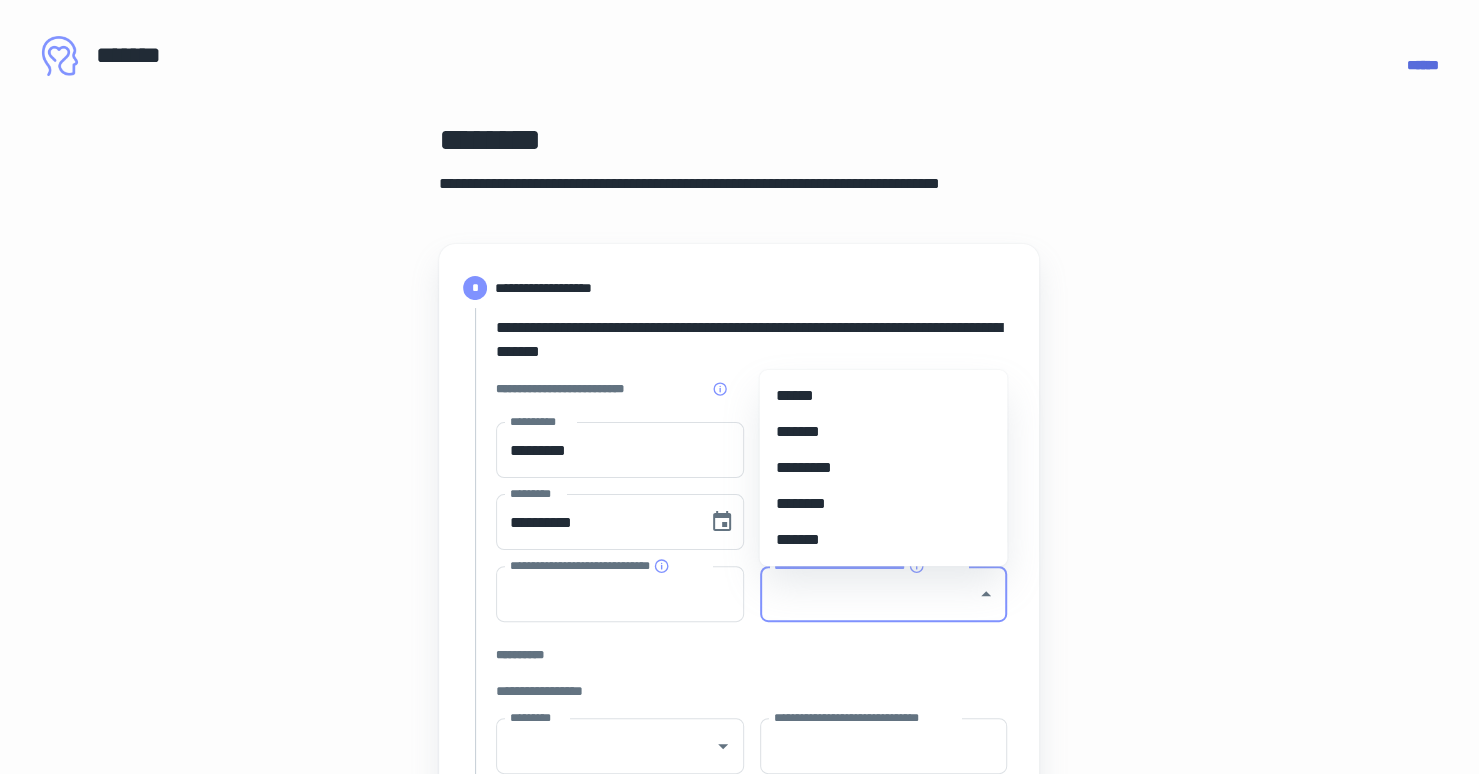 click on "**********" at bounding box center (869, 594) 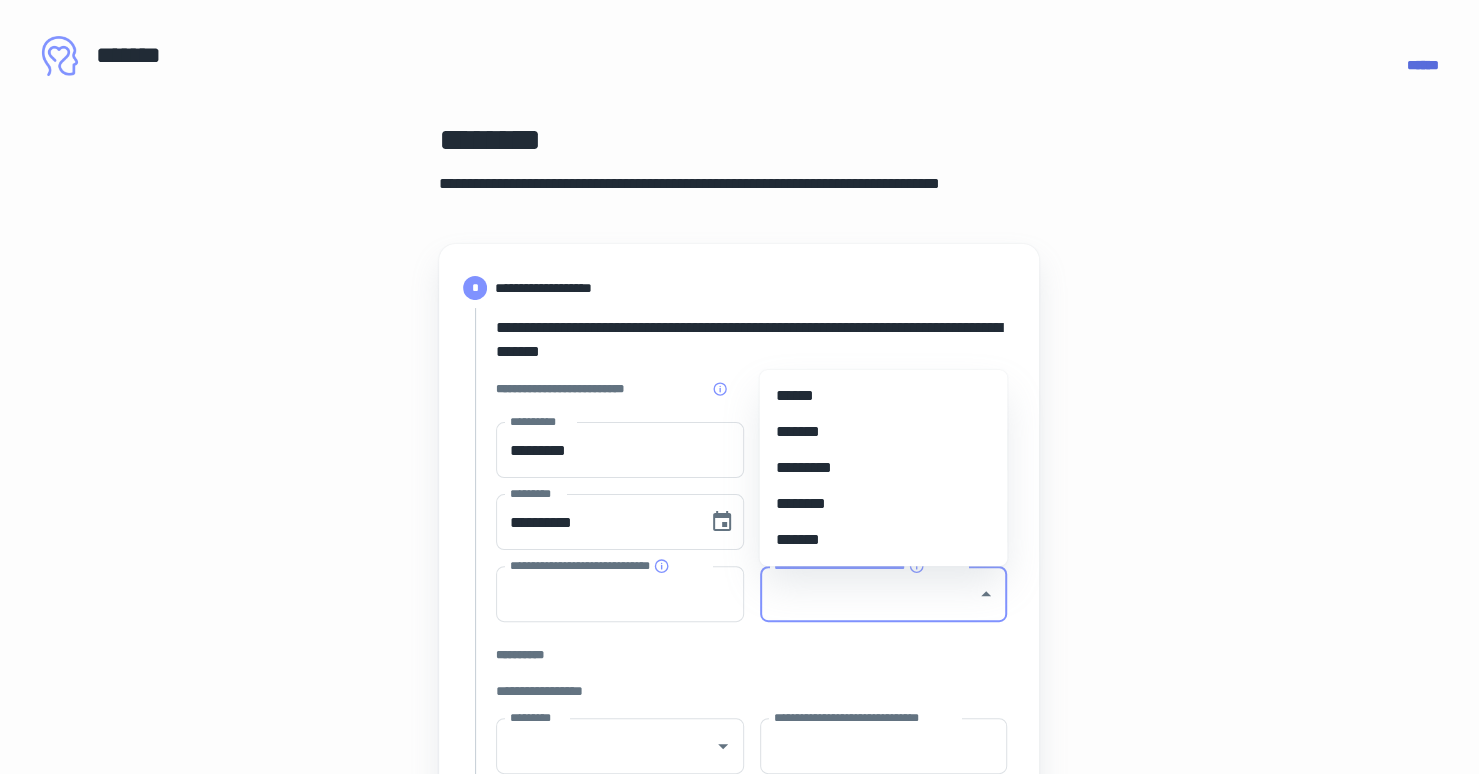 click on "*******" at bounding box center (883, 432) 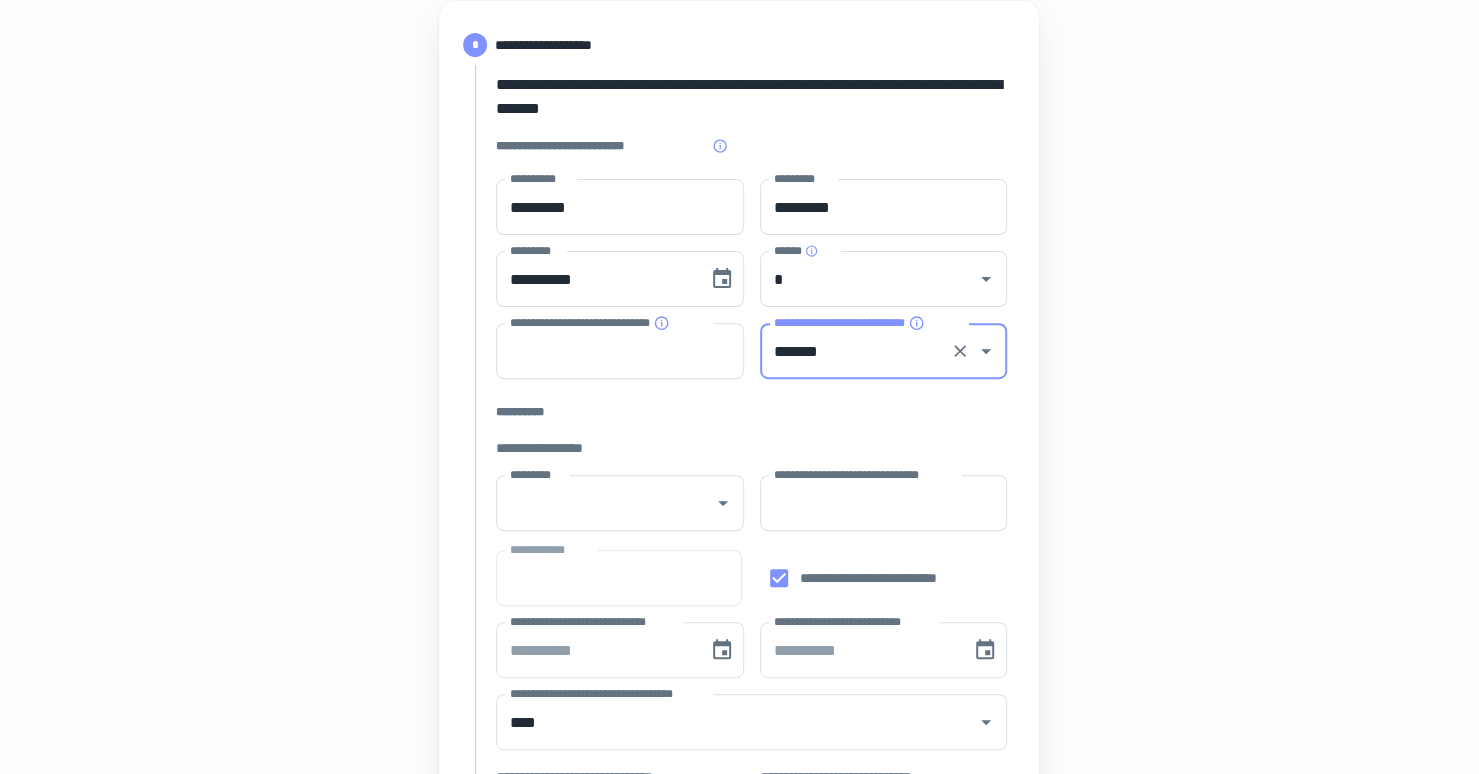 scroll, scrollTop: 246, scrollLeft: 0, axis: vertical 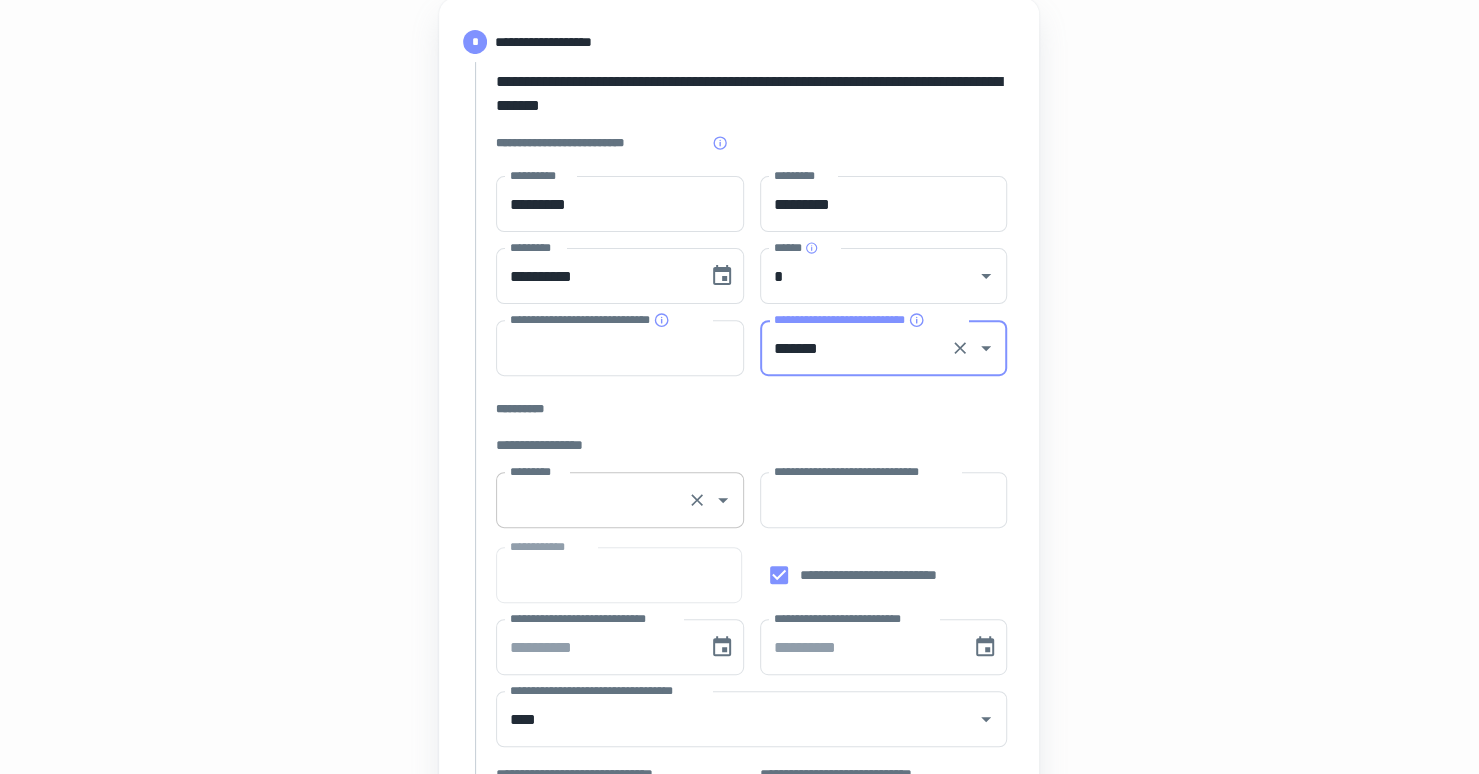click on "*********" at bounding box center (592, 500) 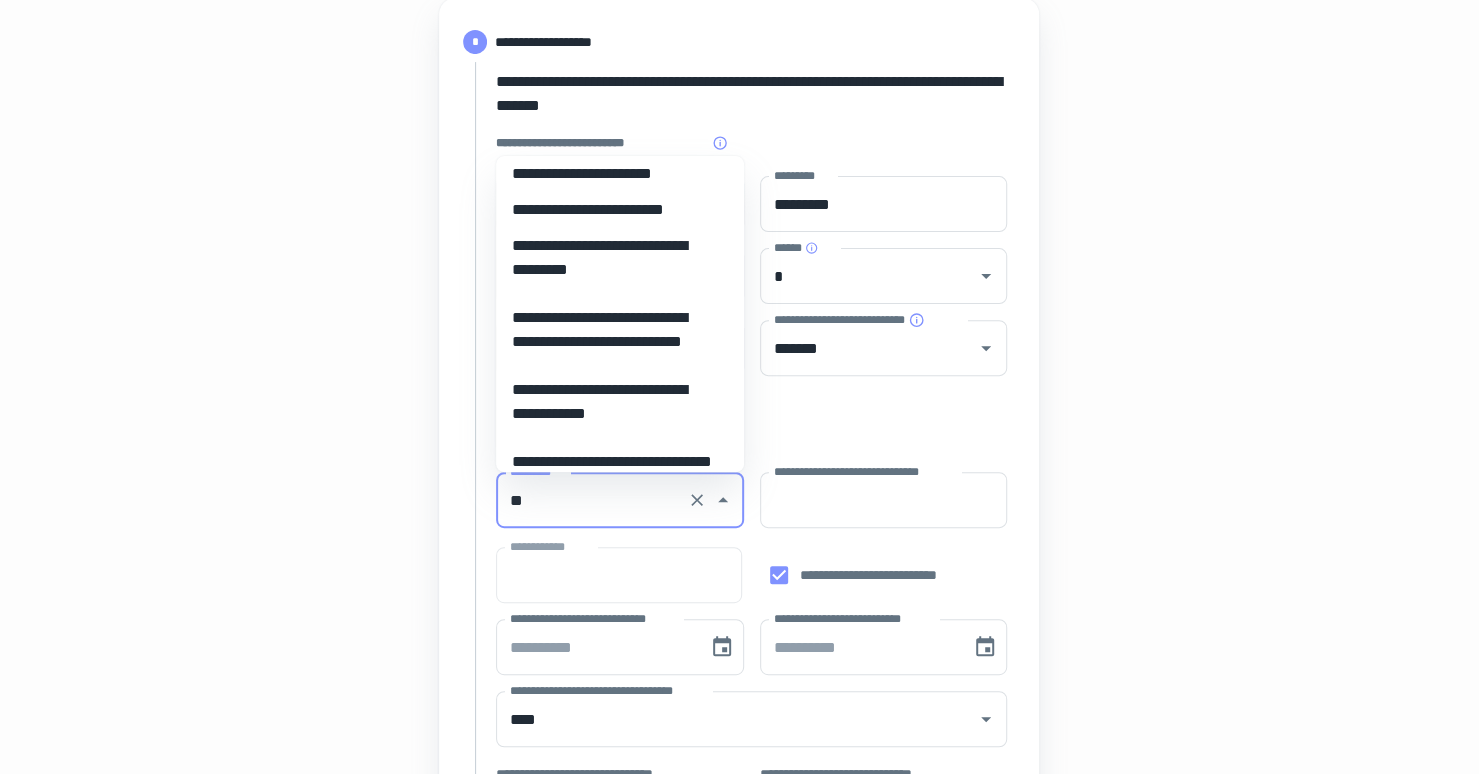 scroll, scrollTop: 0, scrollLeft: 0, axis: both 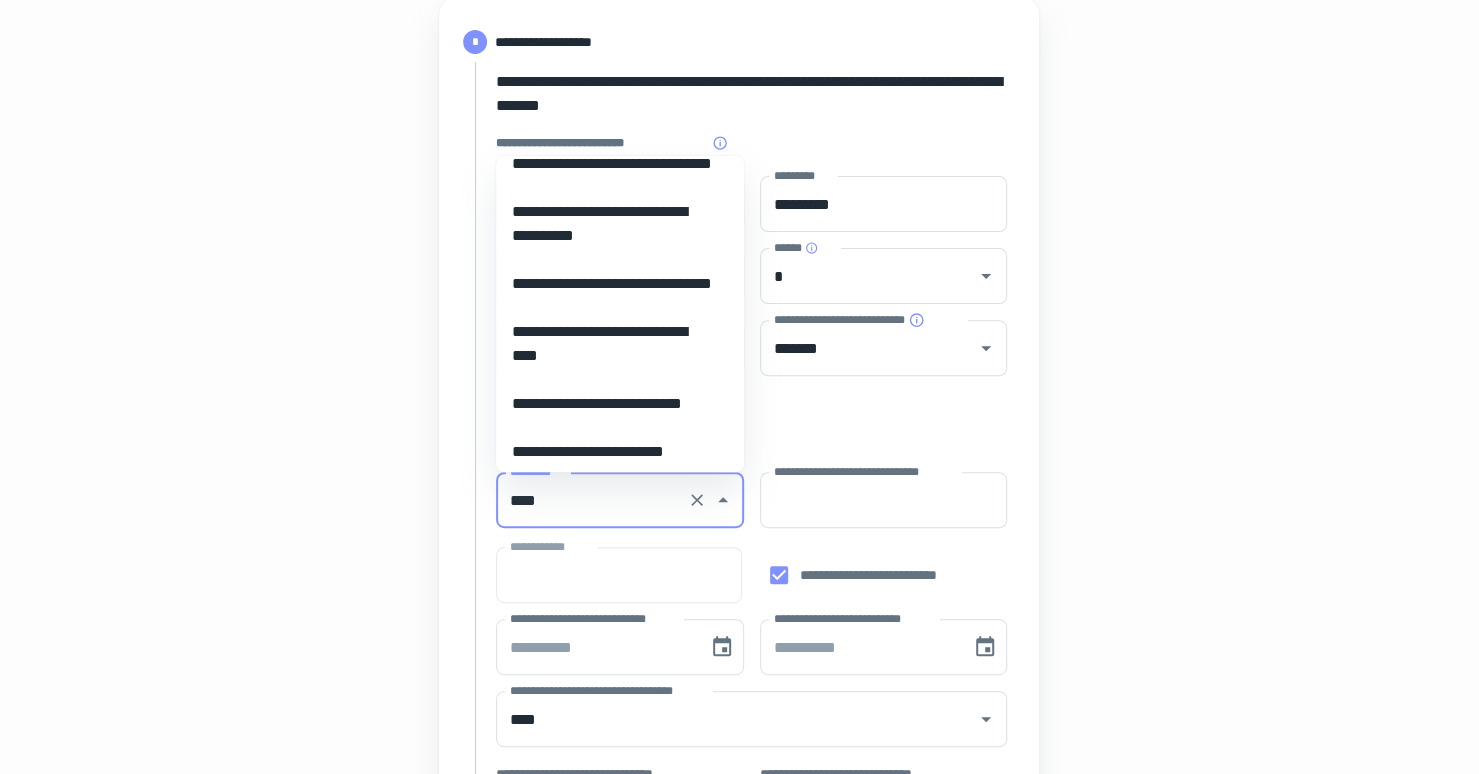 click on "**********" at bounding box center (612, 344) 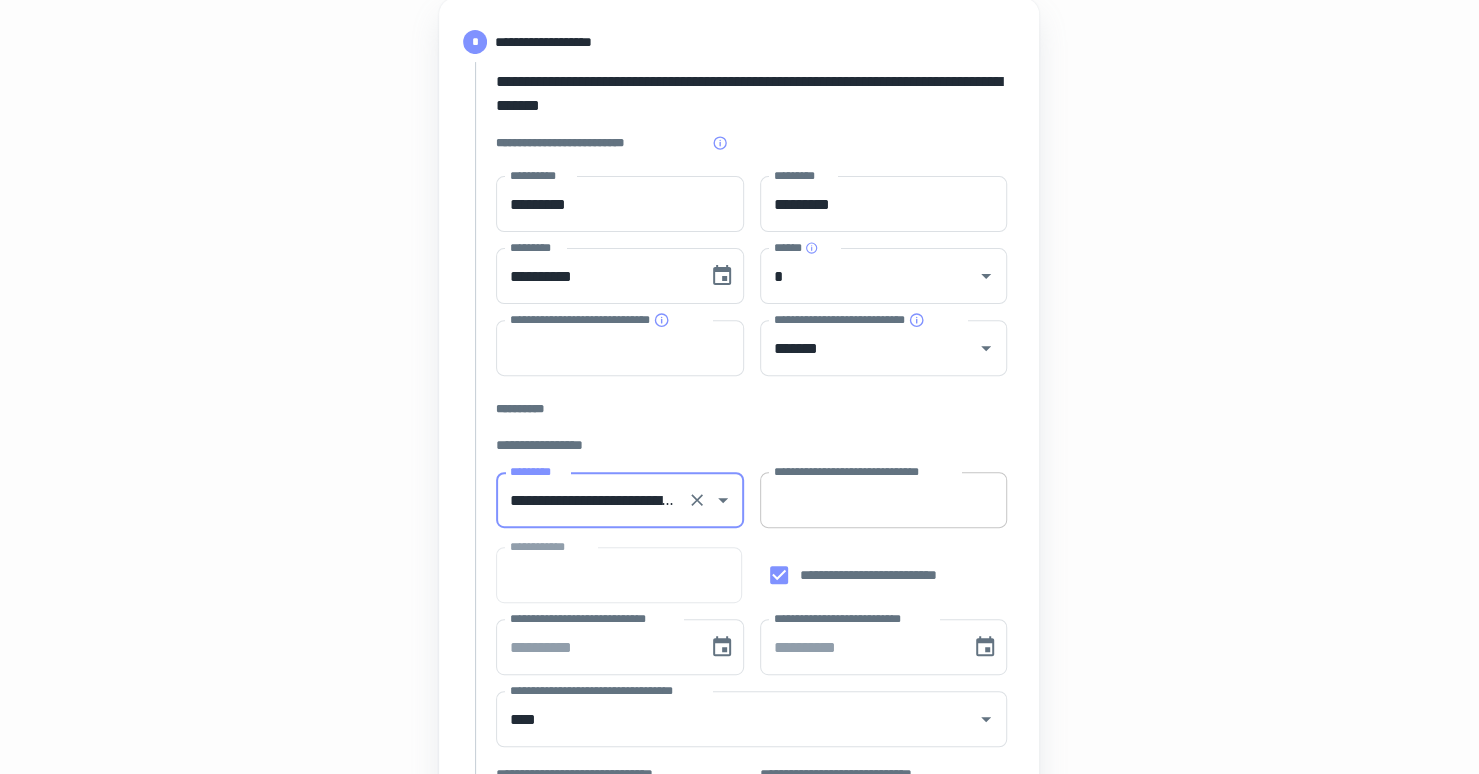 type on "**********" 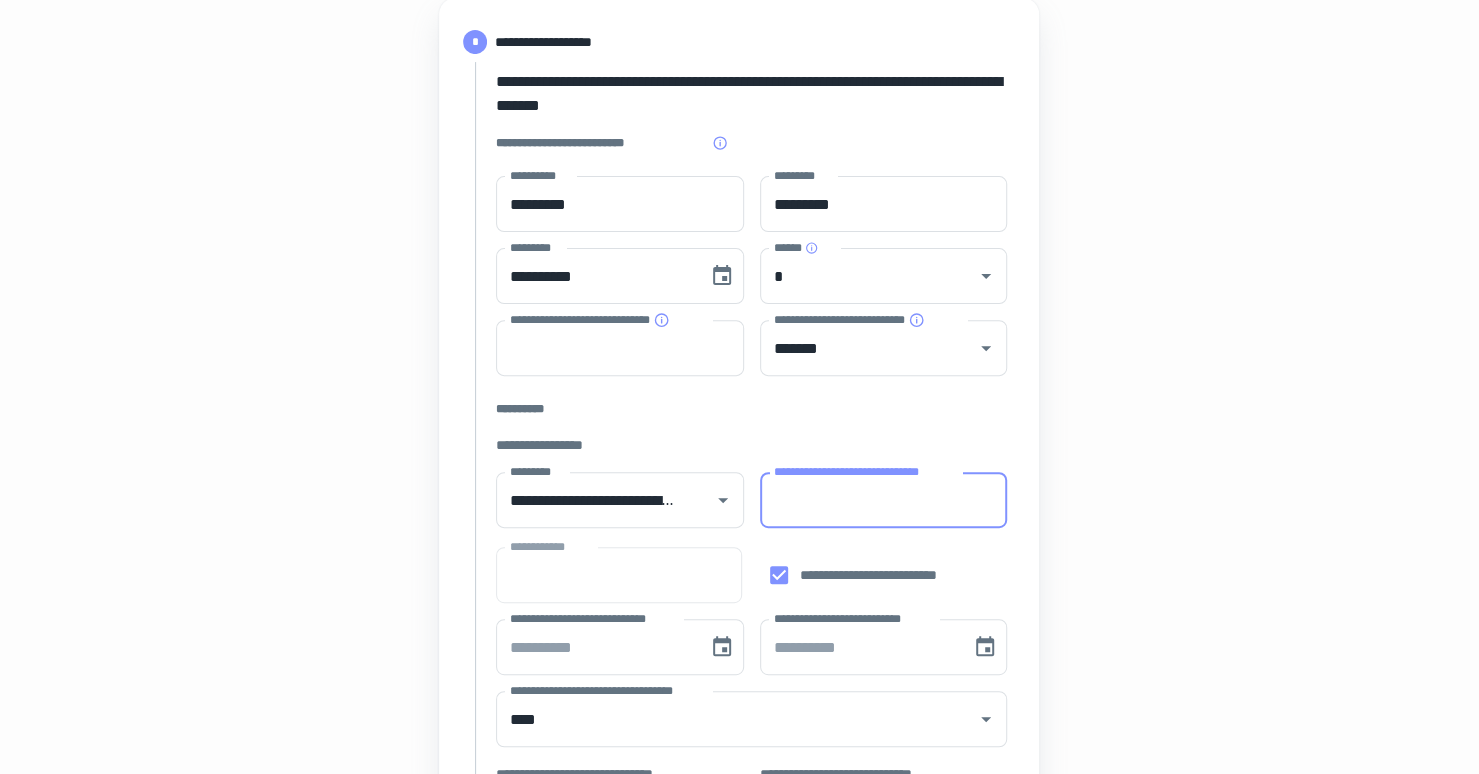 click on "**********" at bounding box center (884, 500) 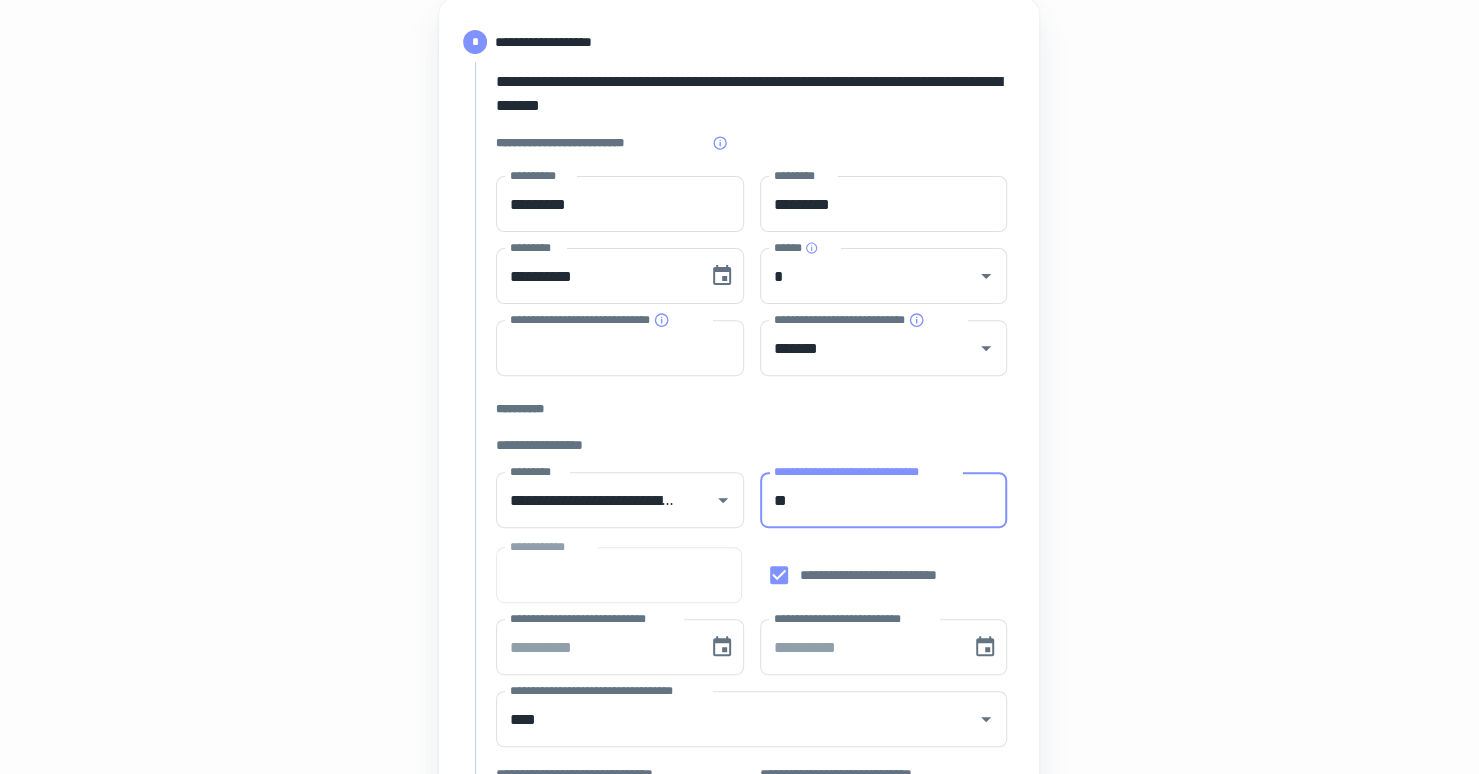 type on "*" 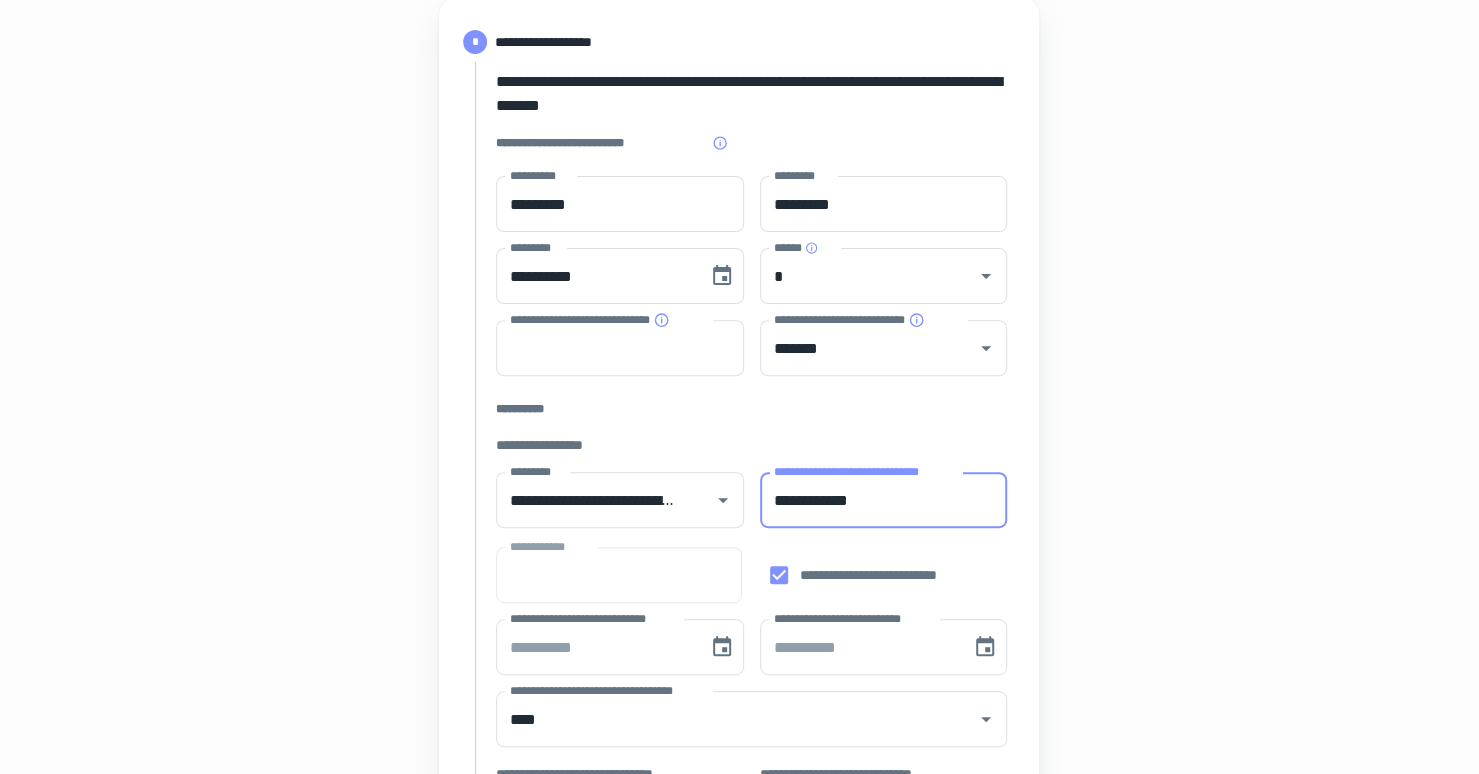 type on "**********" 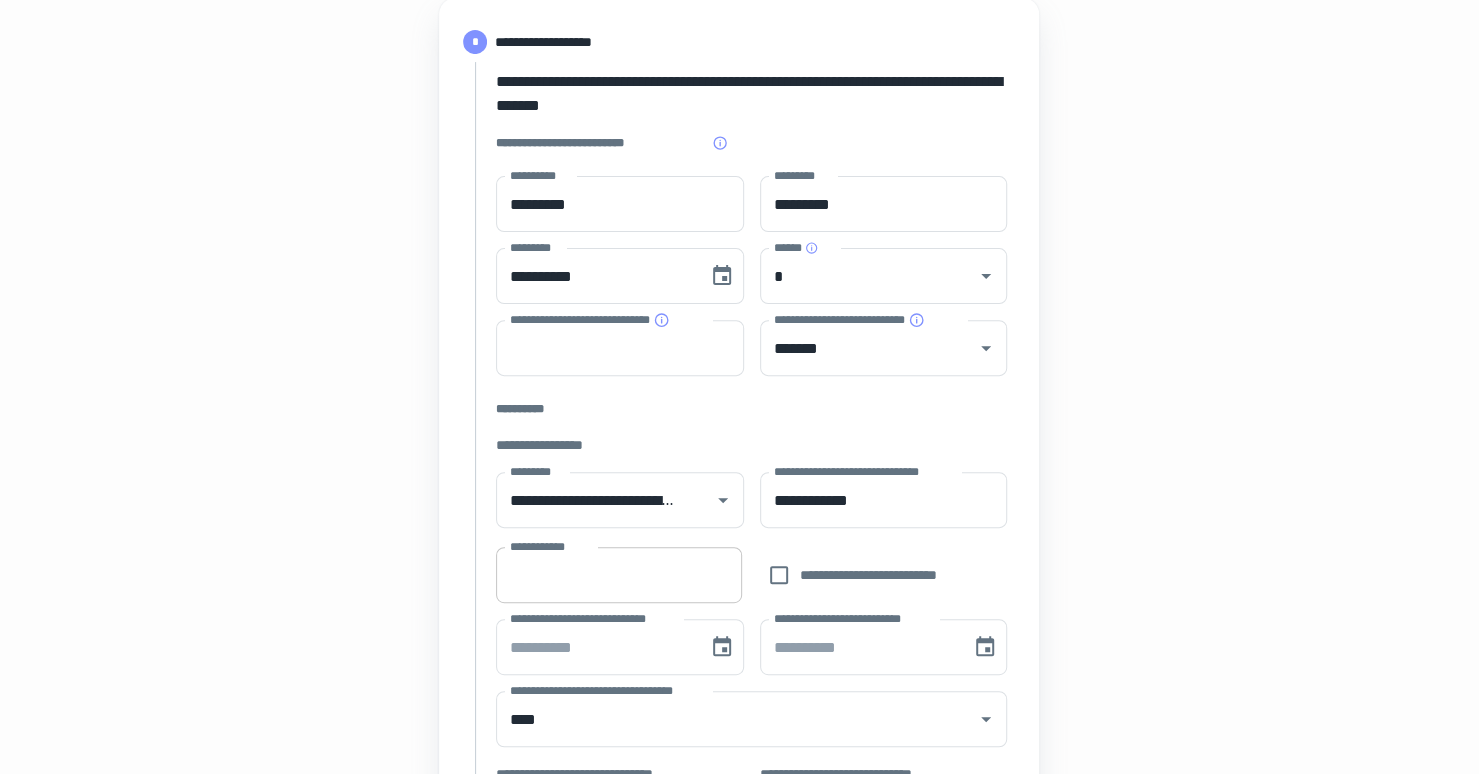 click on "**********" at bounding box center [618, 575] 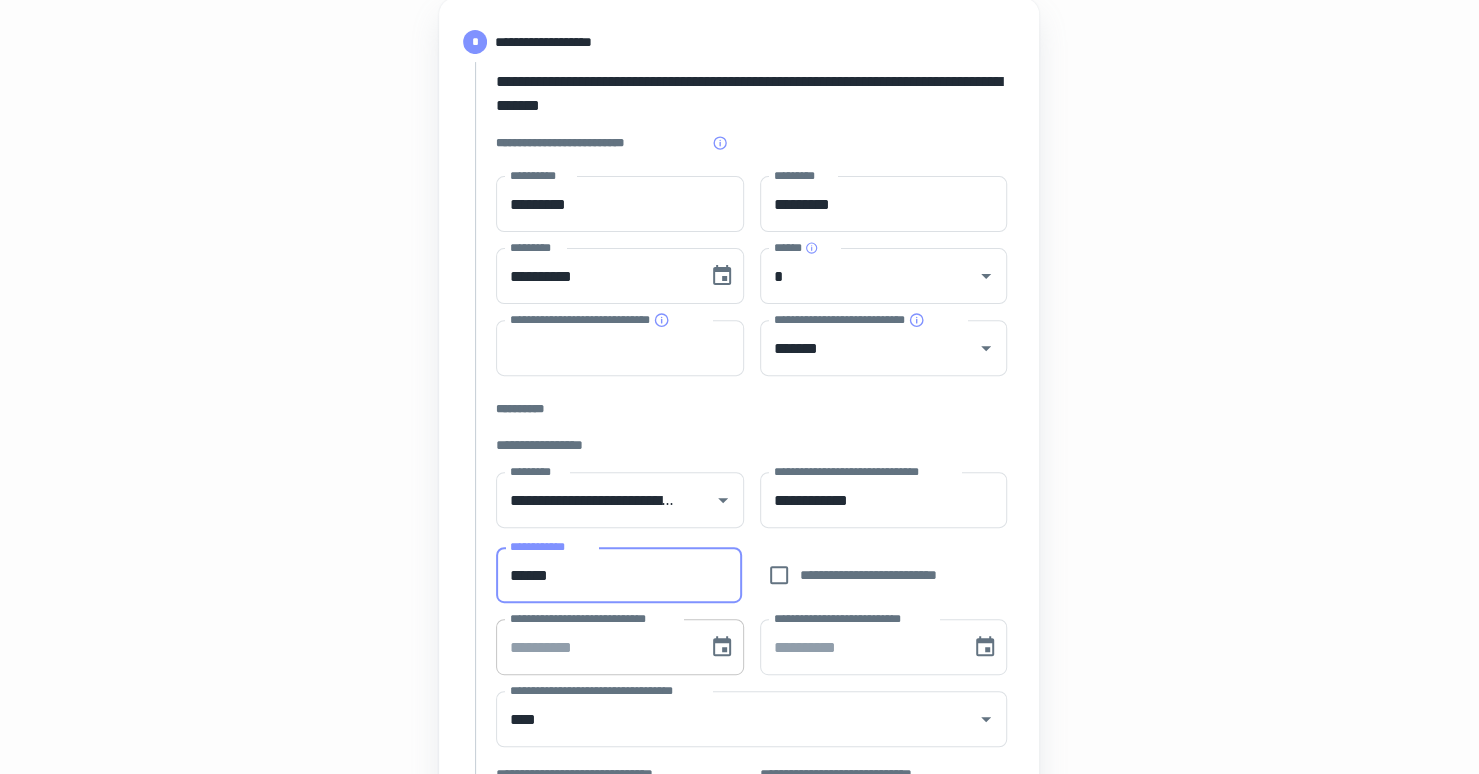type on "******" 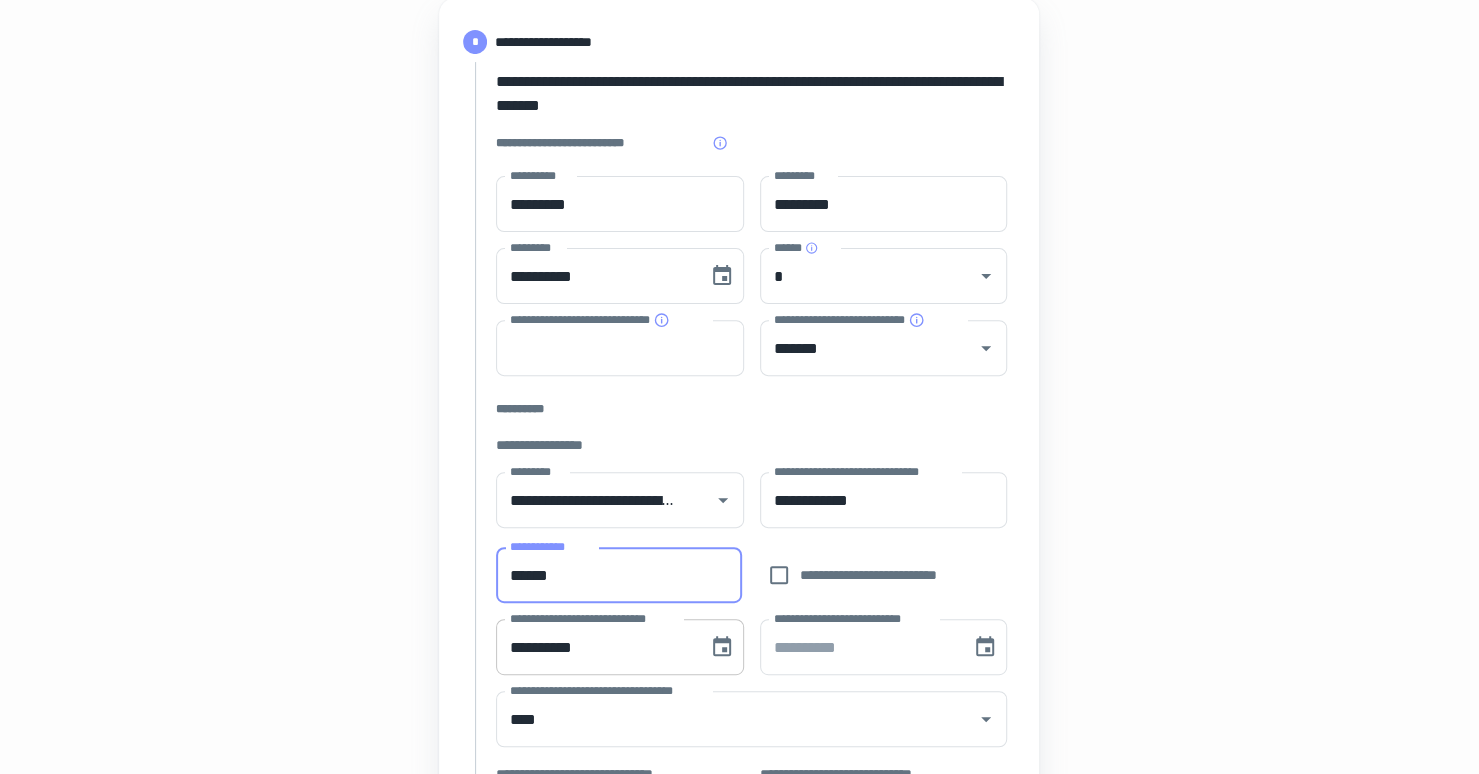 click on "**********" at bounding box center (595, 647) 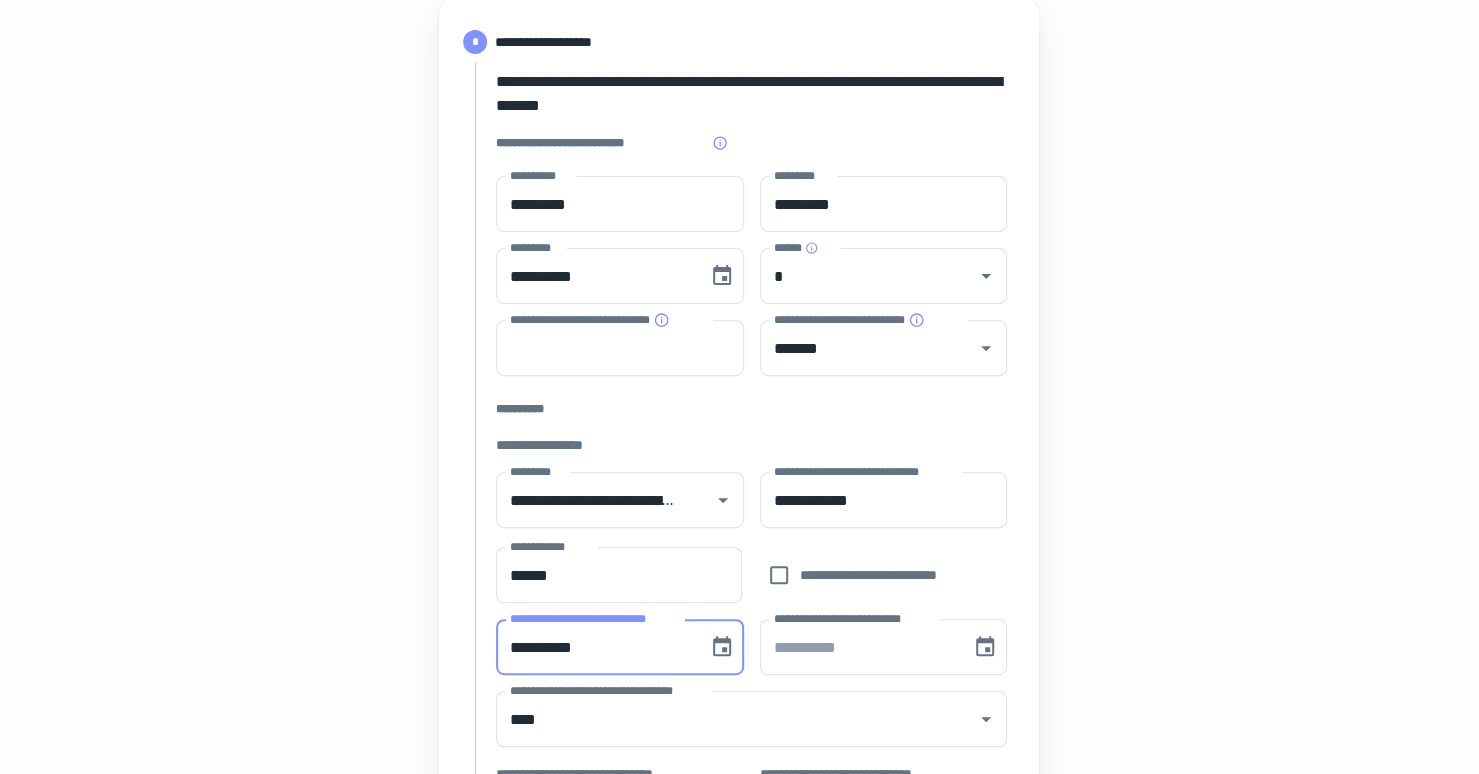 click on "**********" at bounding box center [595, 647] 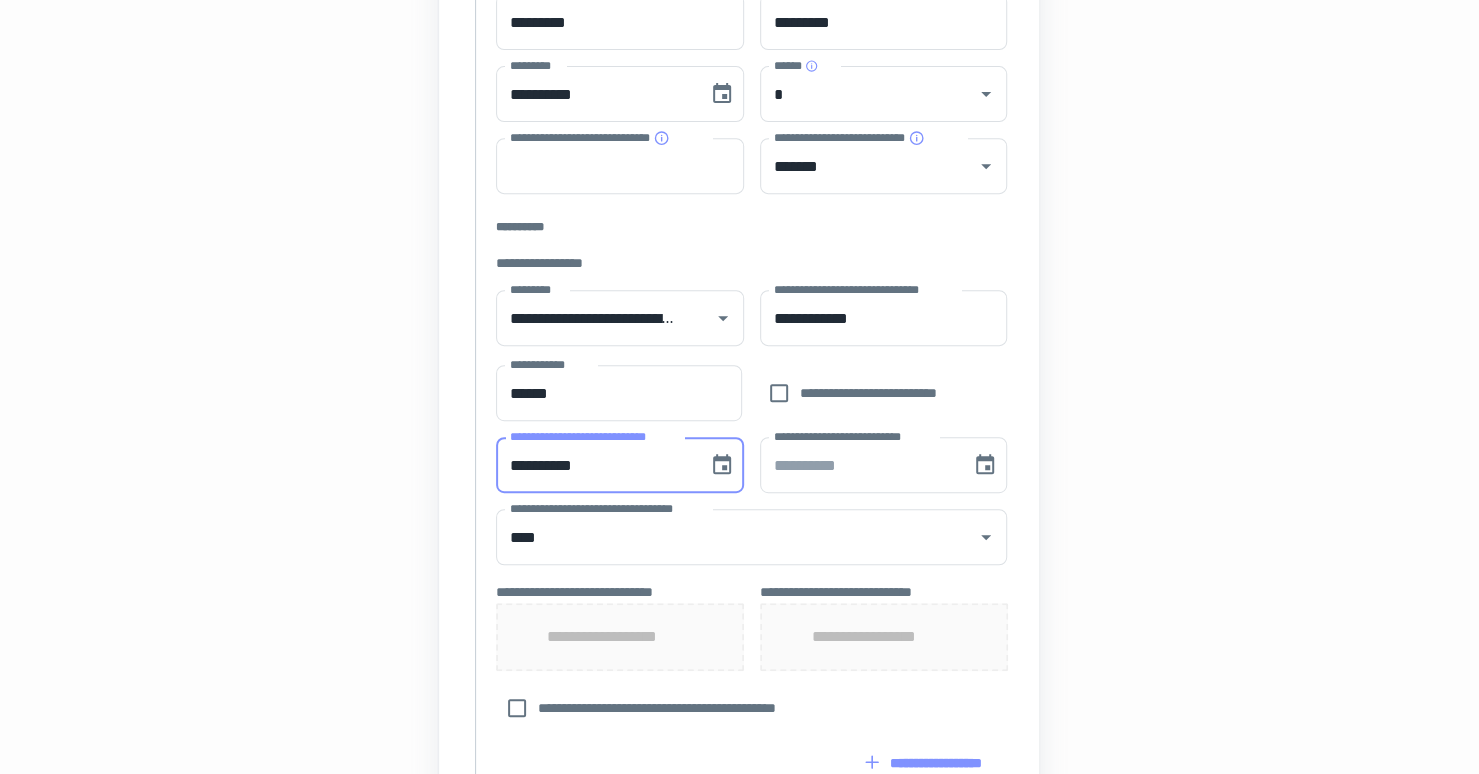 scroll, scrollTop: 507, scrollLeft: 0, axis: vertical 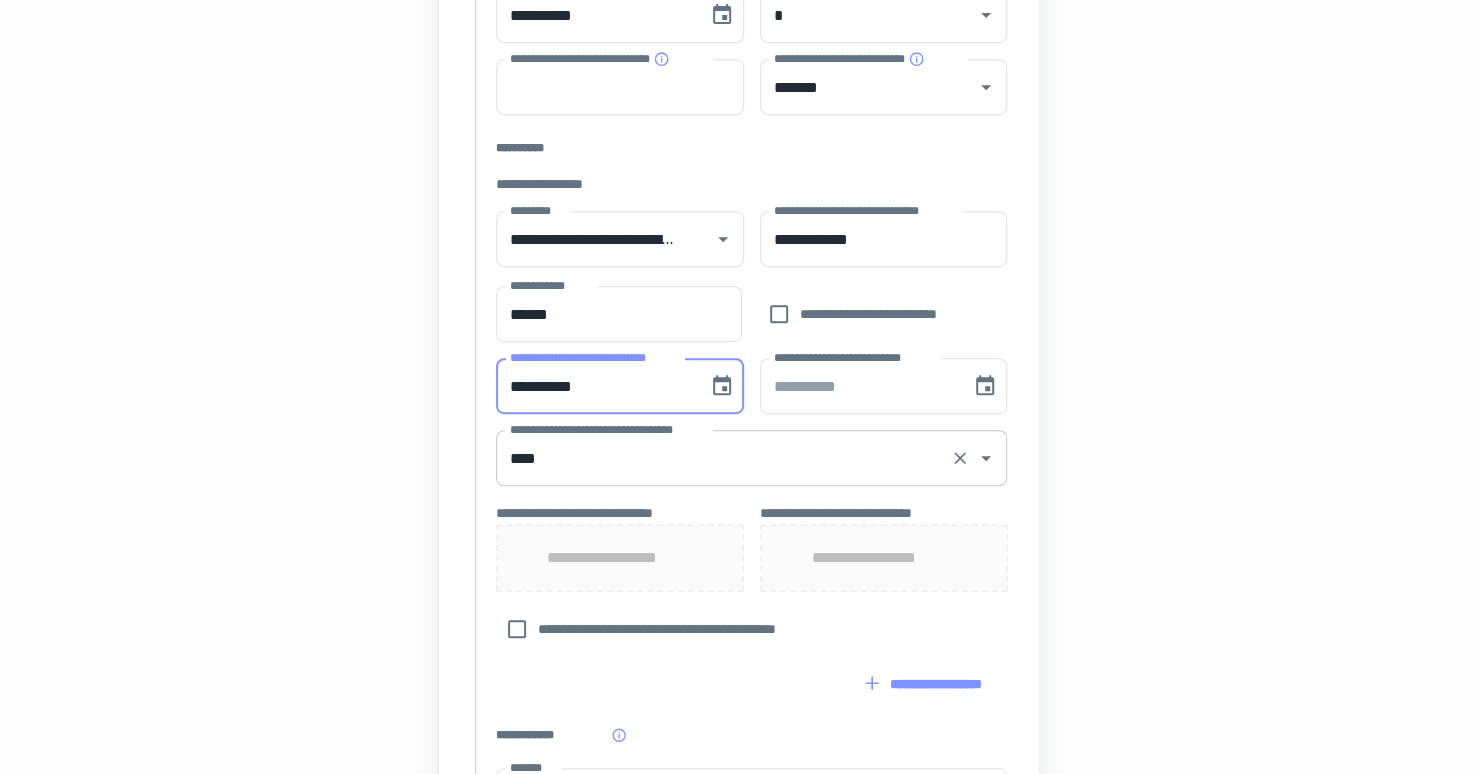 type 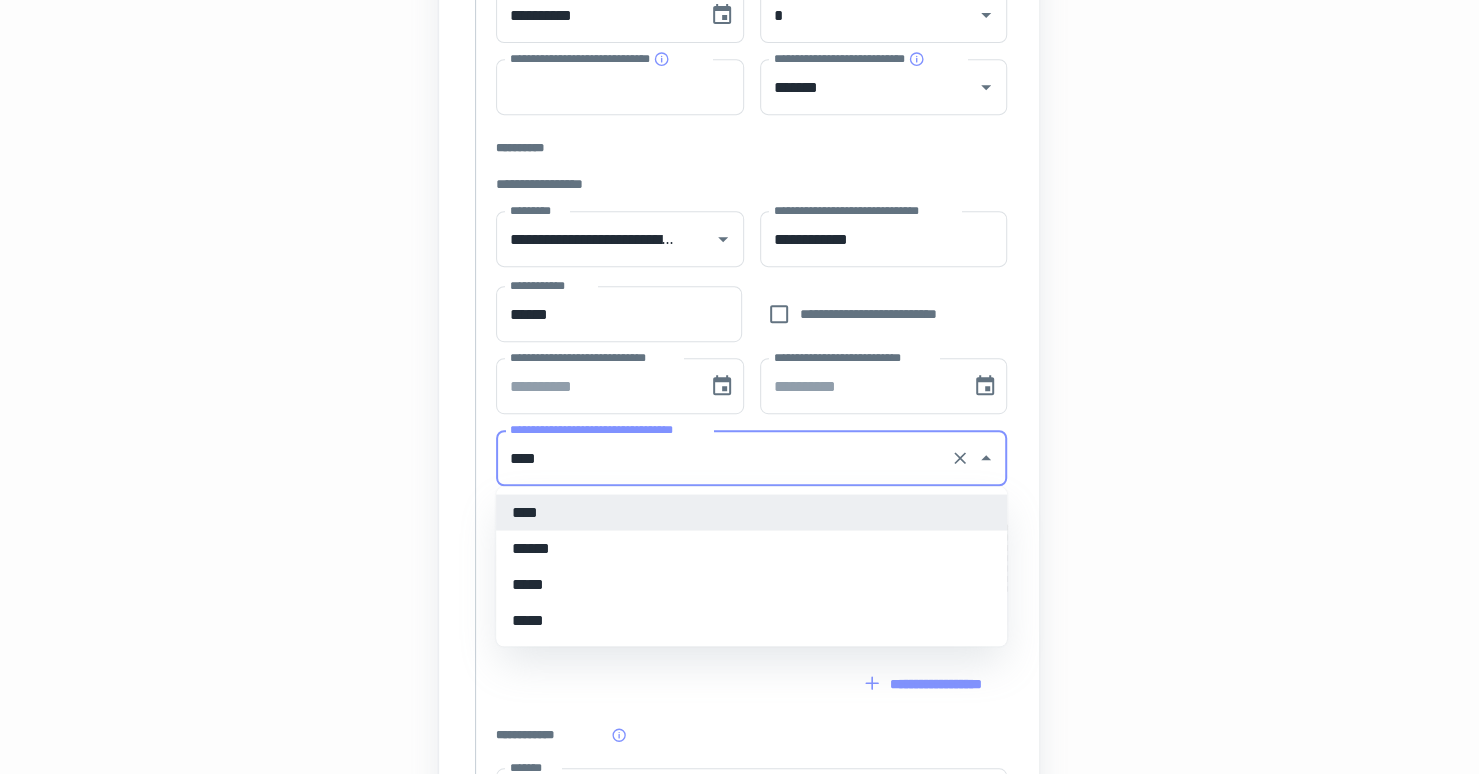 click on "****" at bounding box center (723, 458) 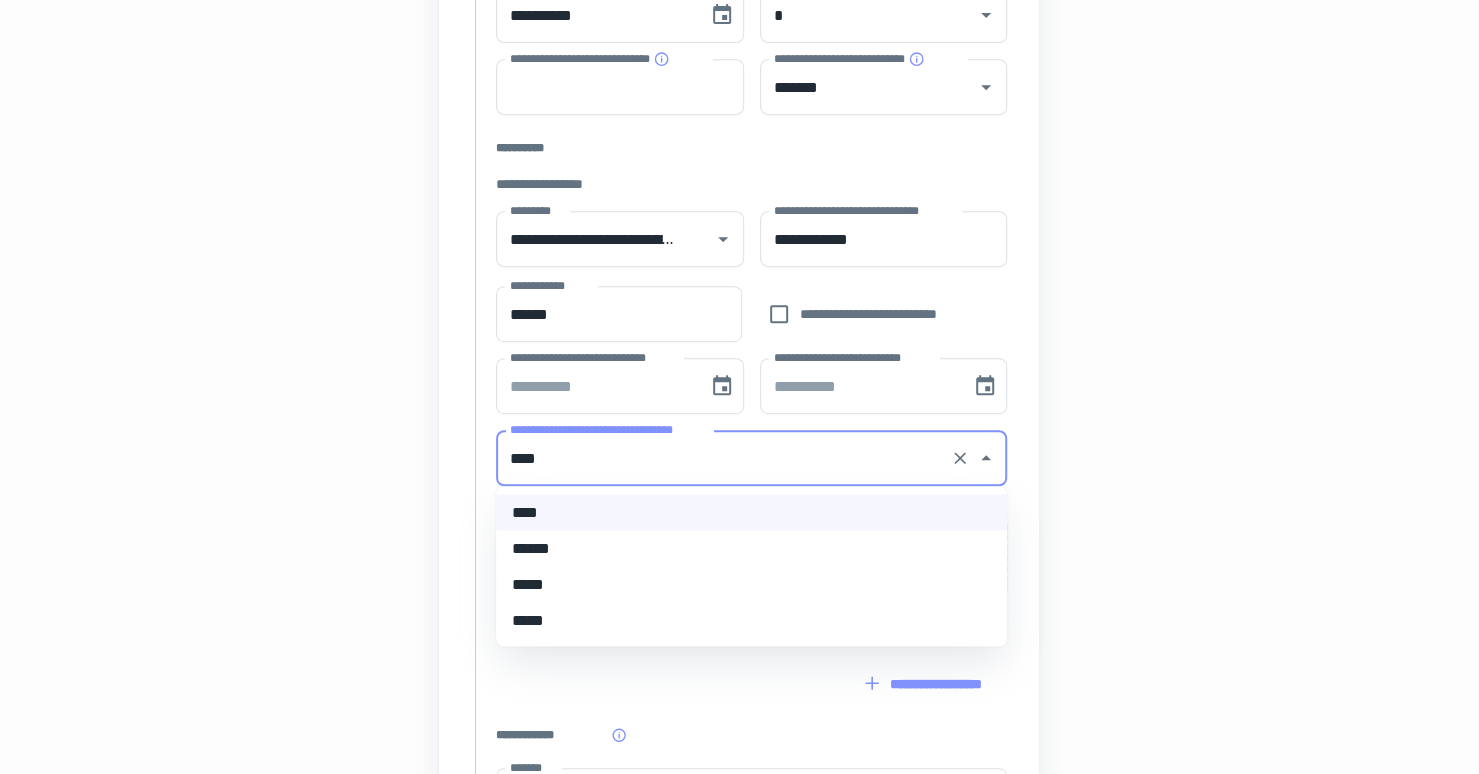 click on "*****" at bounding box center (751, 584) 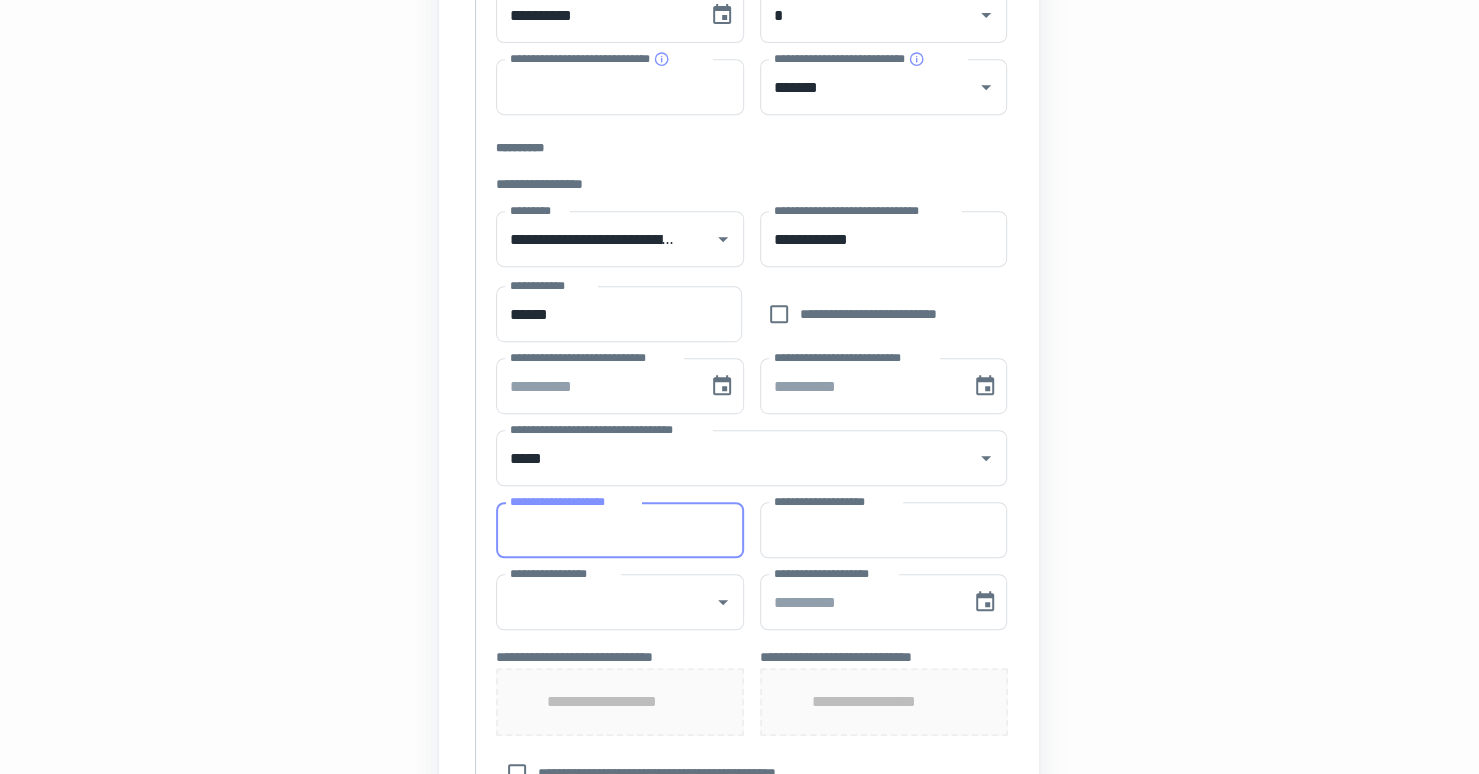 click on "**********" at bounding box center [620, 530] 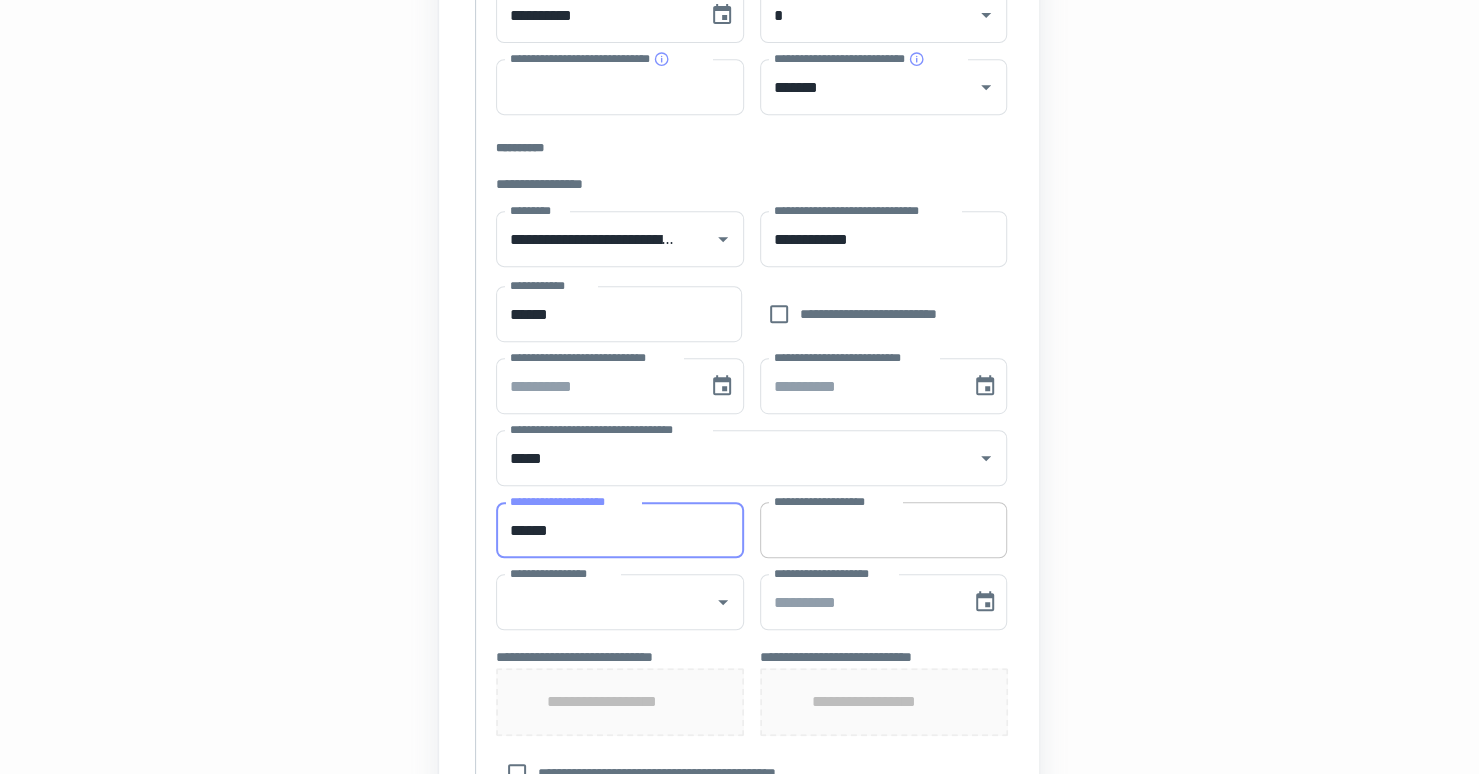 type on "******" 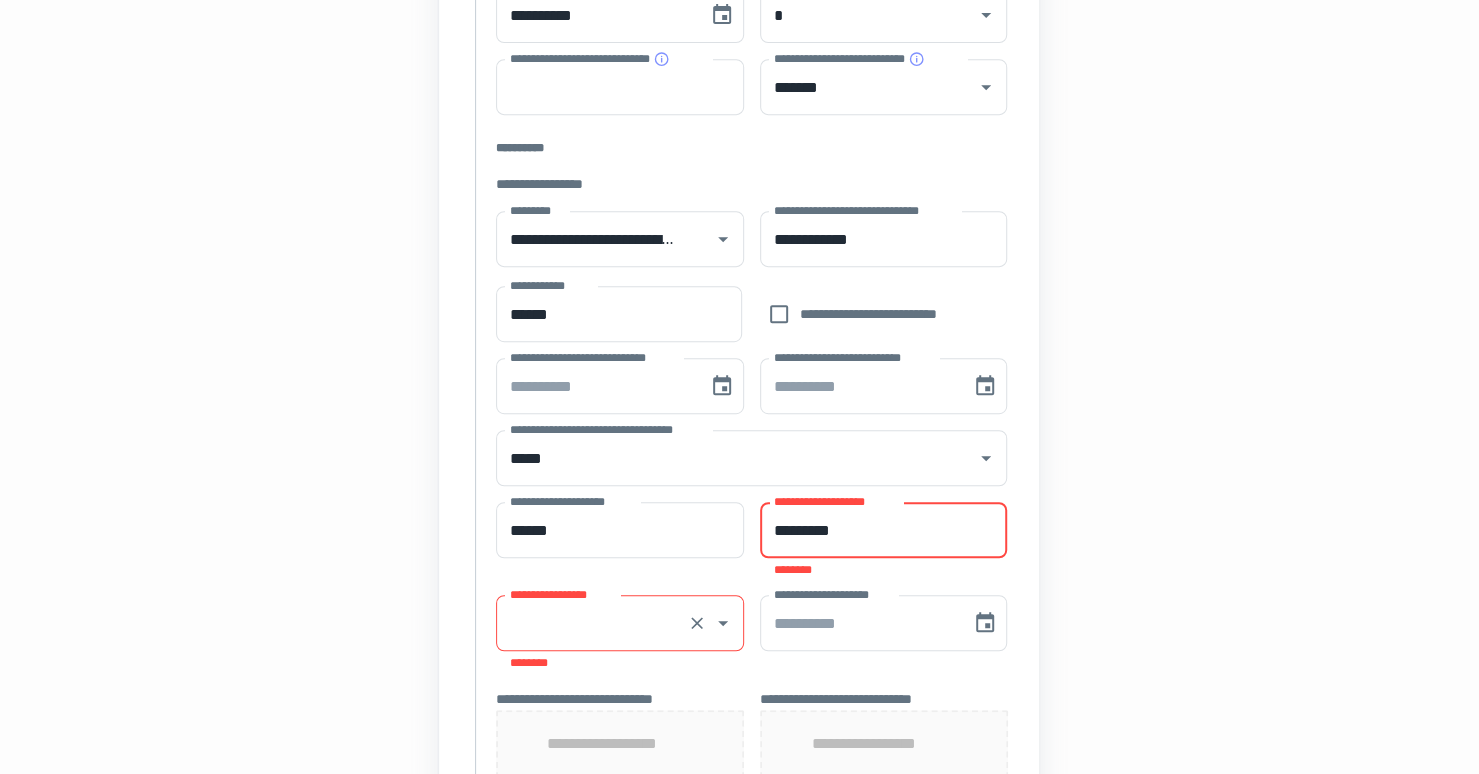 type on "*********" 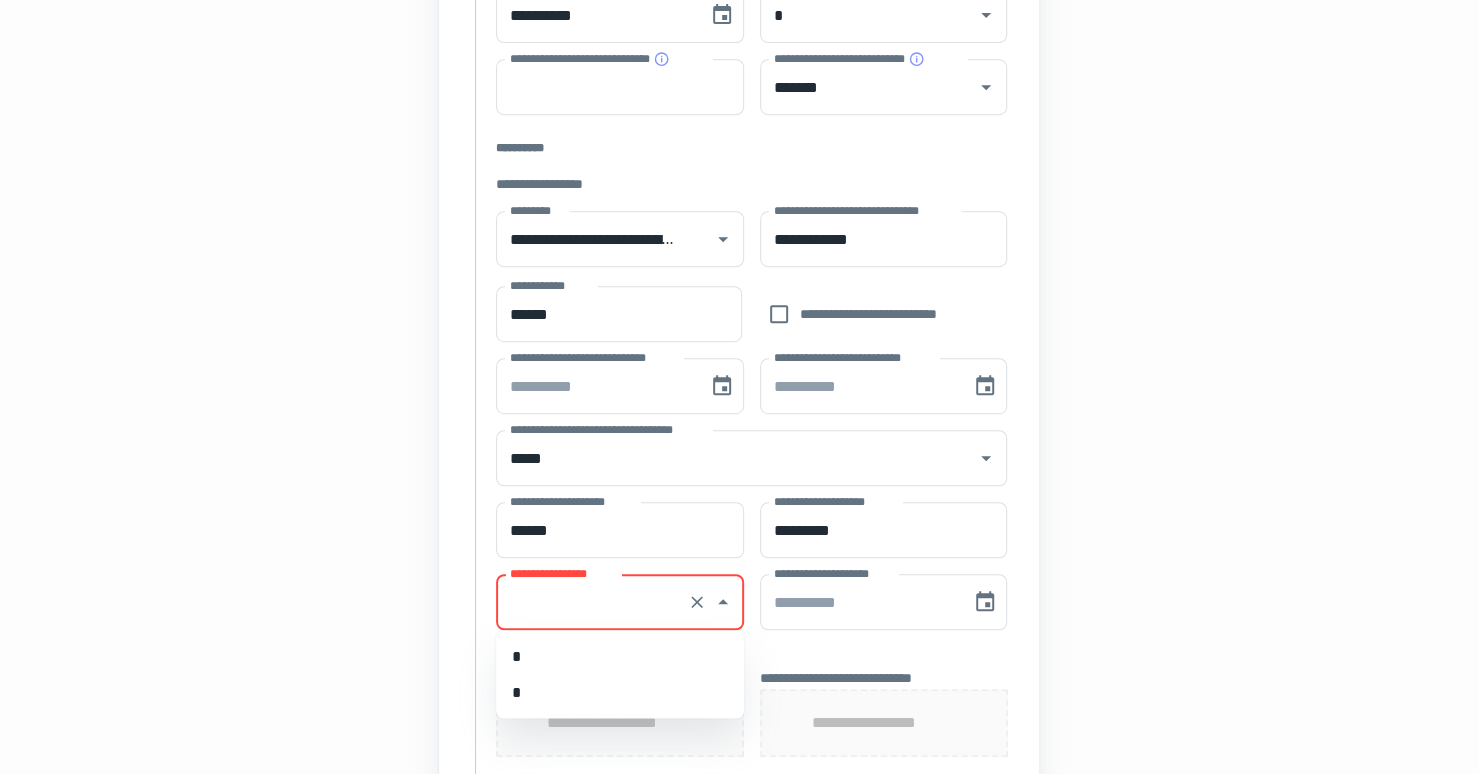 click on "*" at bounding box center [620, 656] 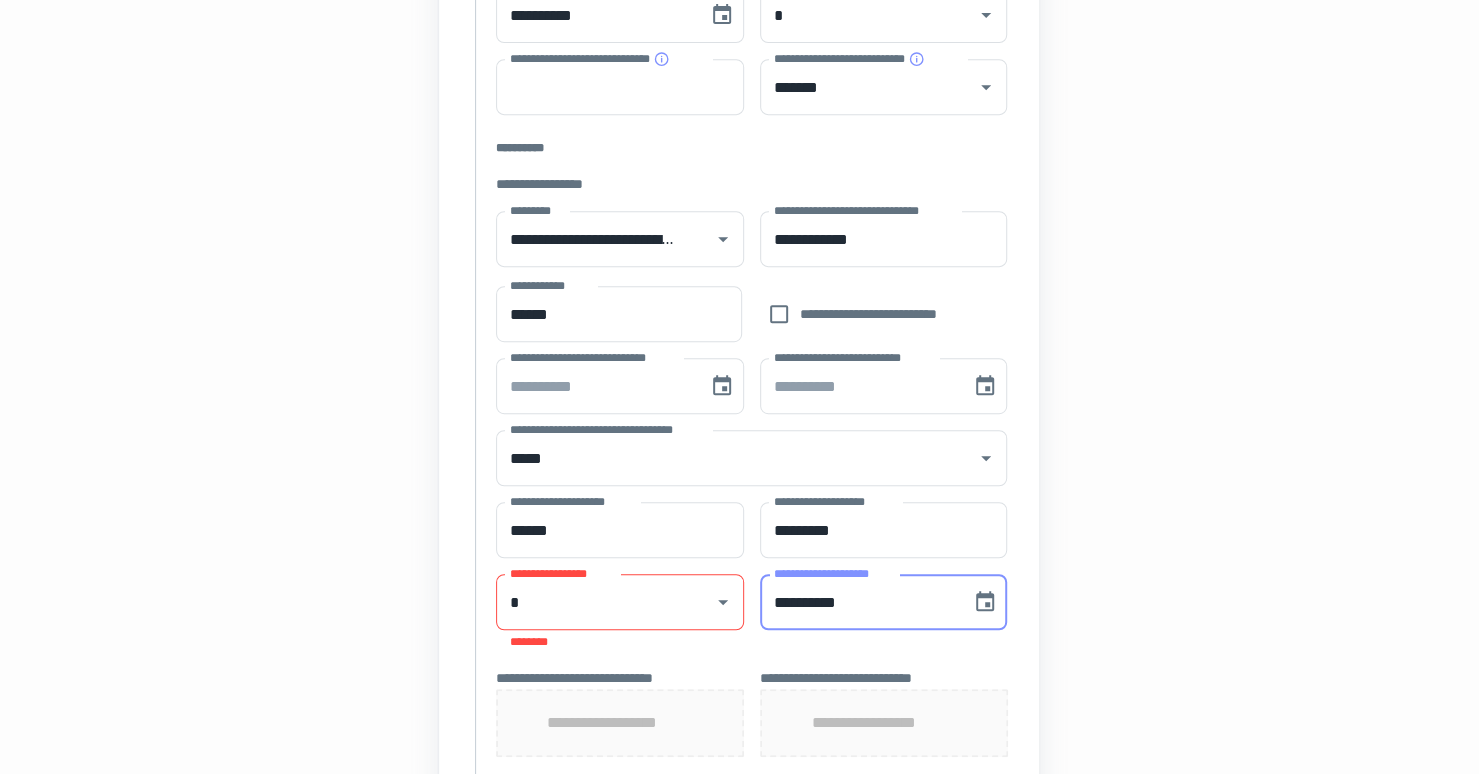 click on "**********" at bounding box center (858, 602) 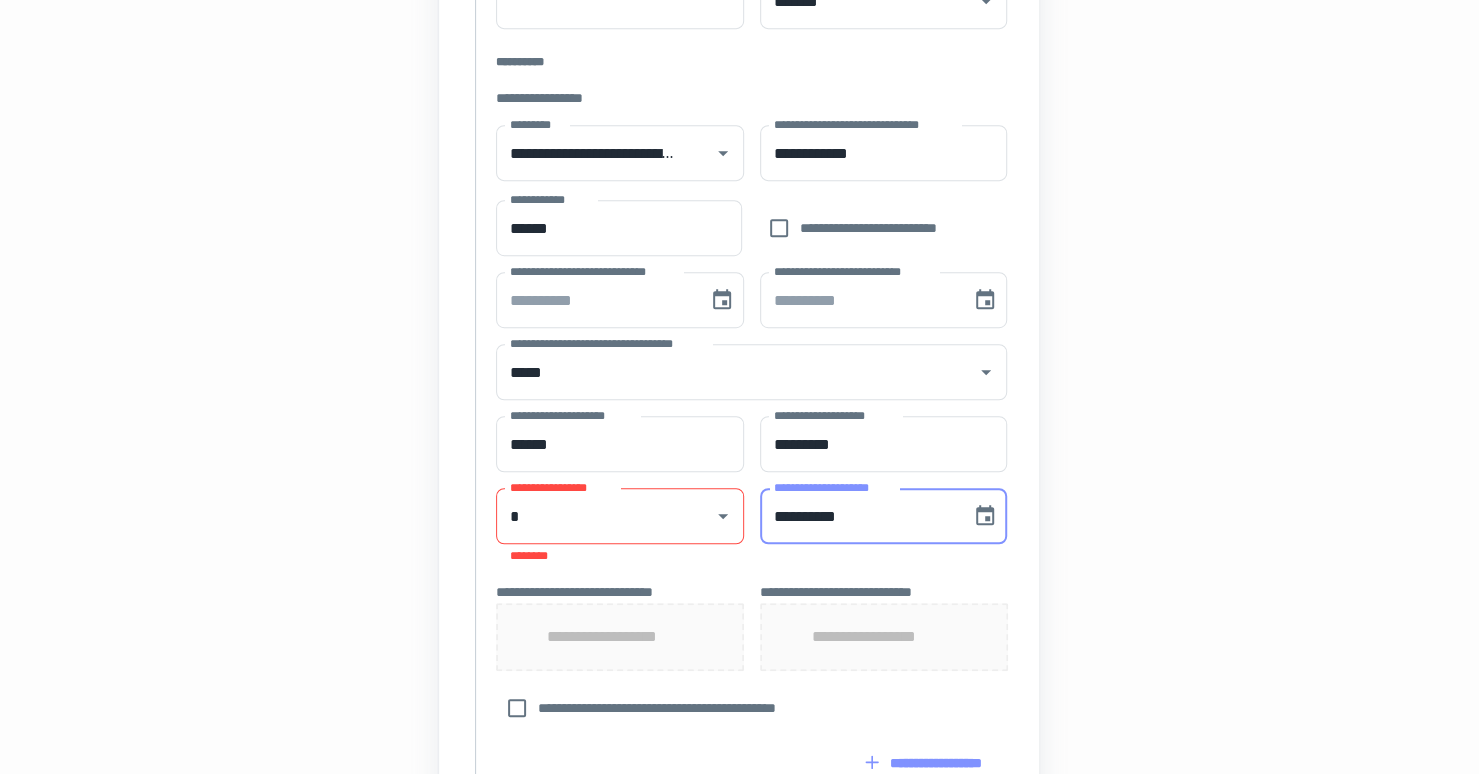 scroll, scrollTop: 679, scrollLeft: 0, axis: vertical 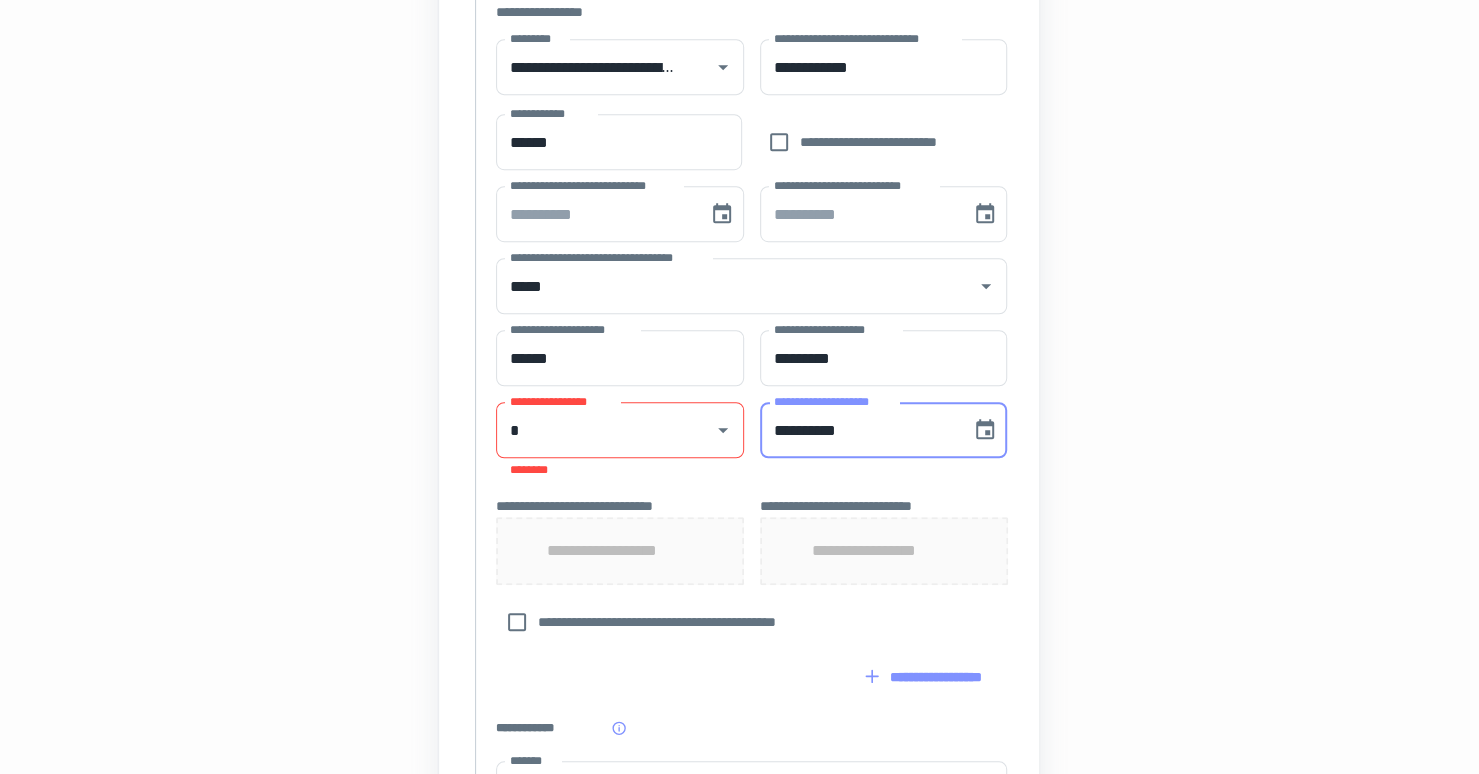 type on "**********" 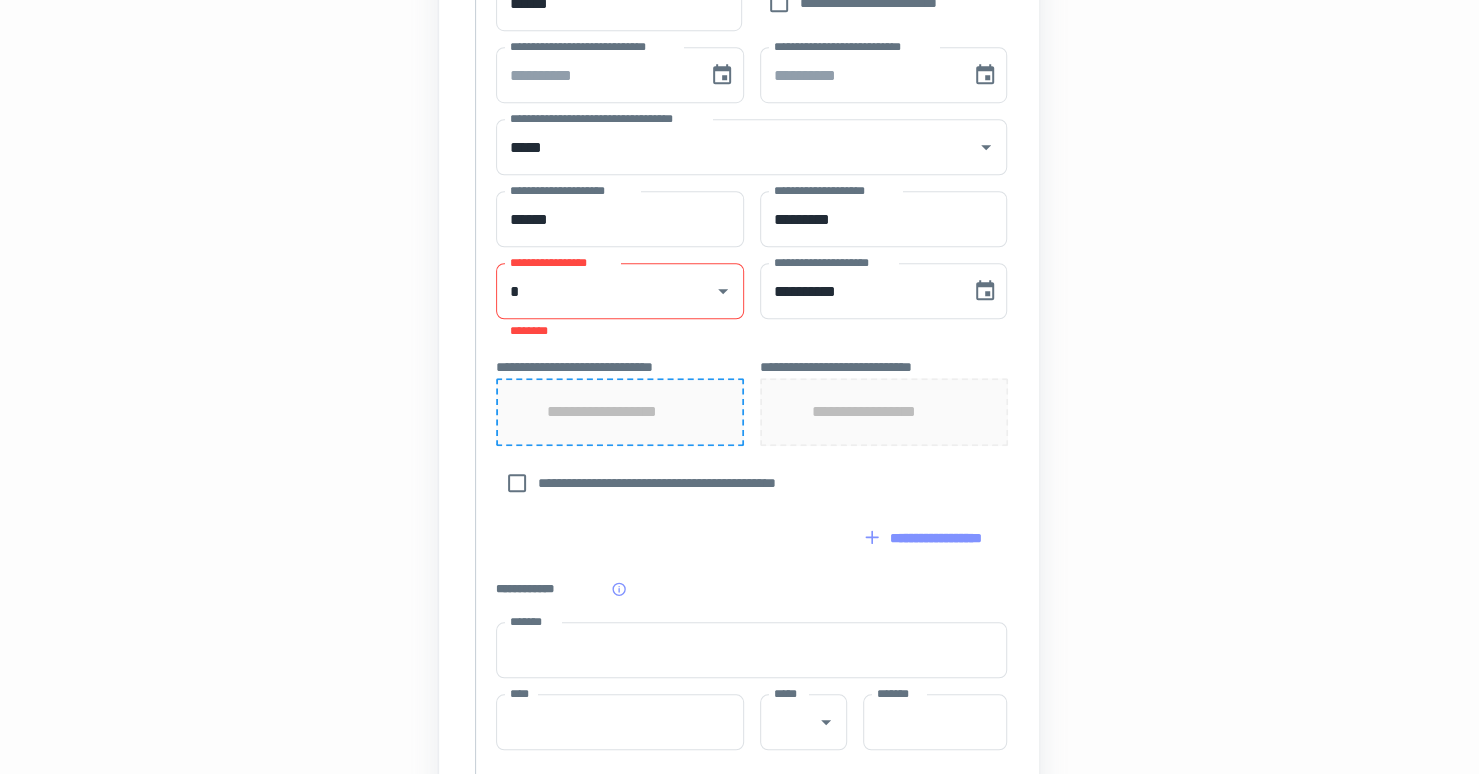 scroll, scrollTop: 820, scrollLeft: 0, axis: vertical 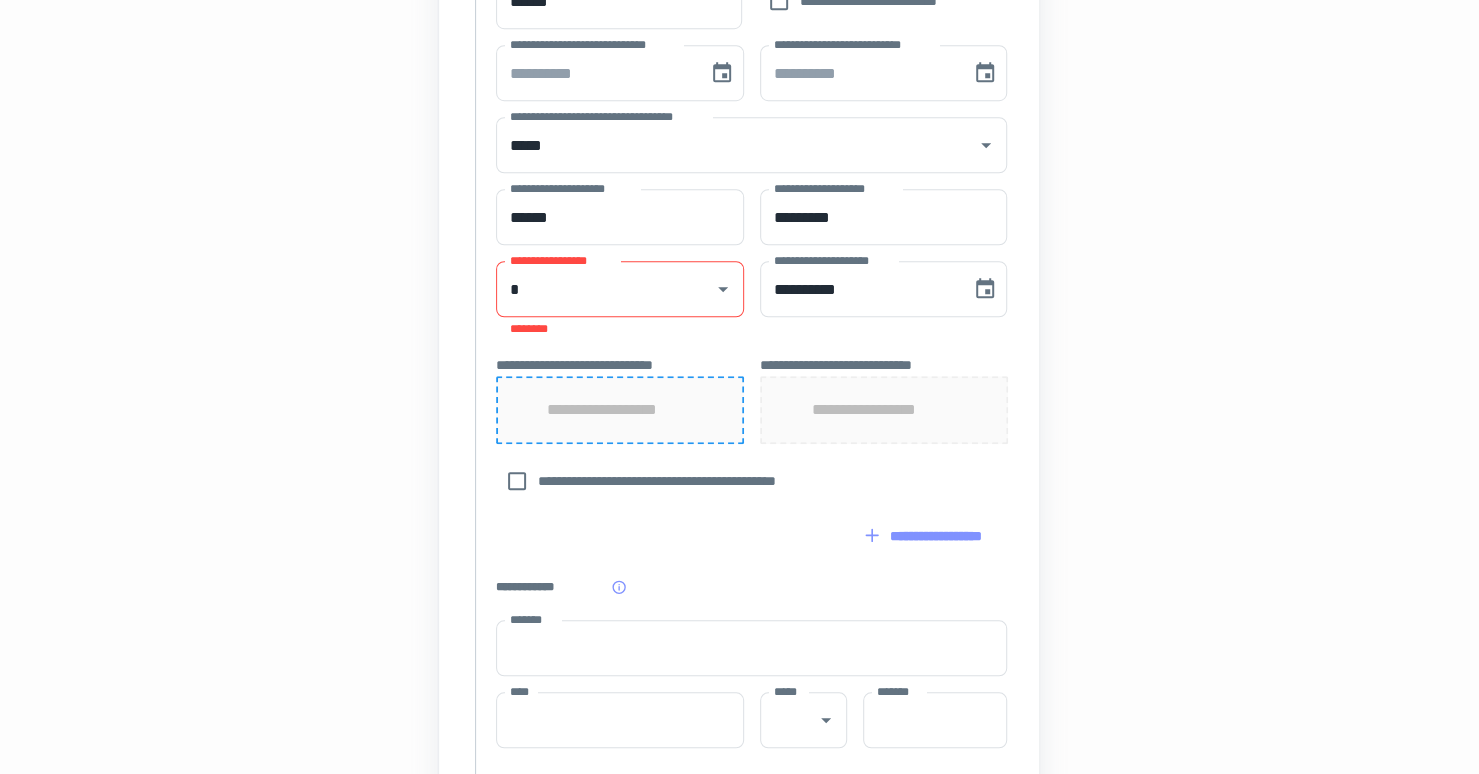 click on "[FIRST] [LAST] [STREET] [CITY], [STATE] [ZIP] [COUNTRY] [PHONE] [EMAIL] [SSN] [DLN] [PASSPORT] [CCNUM] [BDATE] [AGE] [HOME_ADDRESS] [WORK_ADDRESS] [POSTAL_CODE] [COORDINATES] [PERSONAL_GEO] [TIME_REF]" at bounding box center [739, 153] 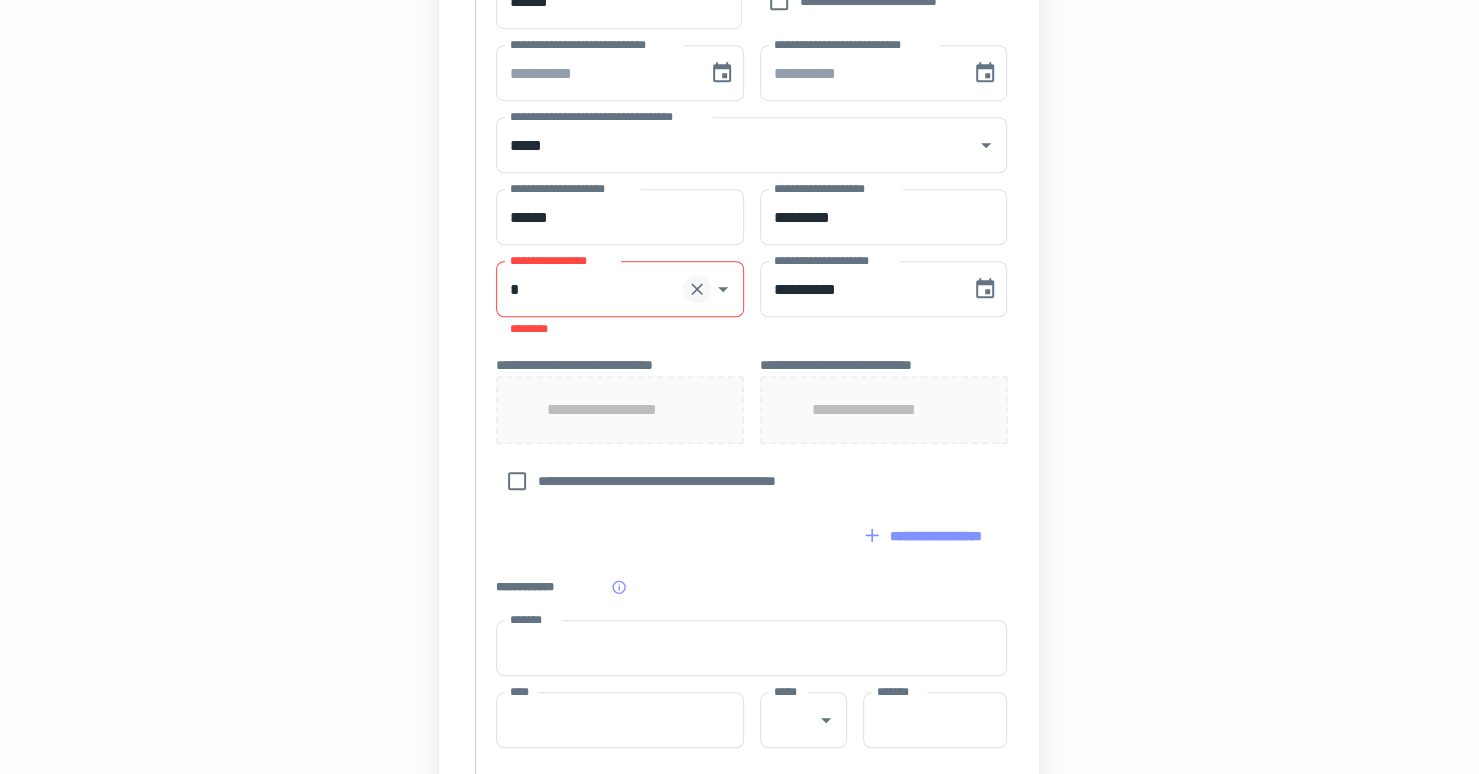 click 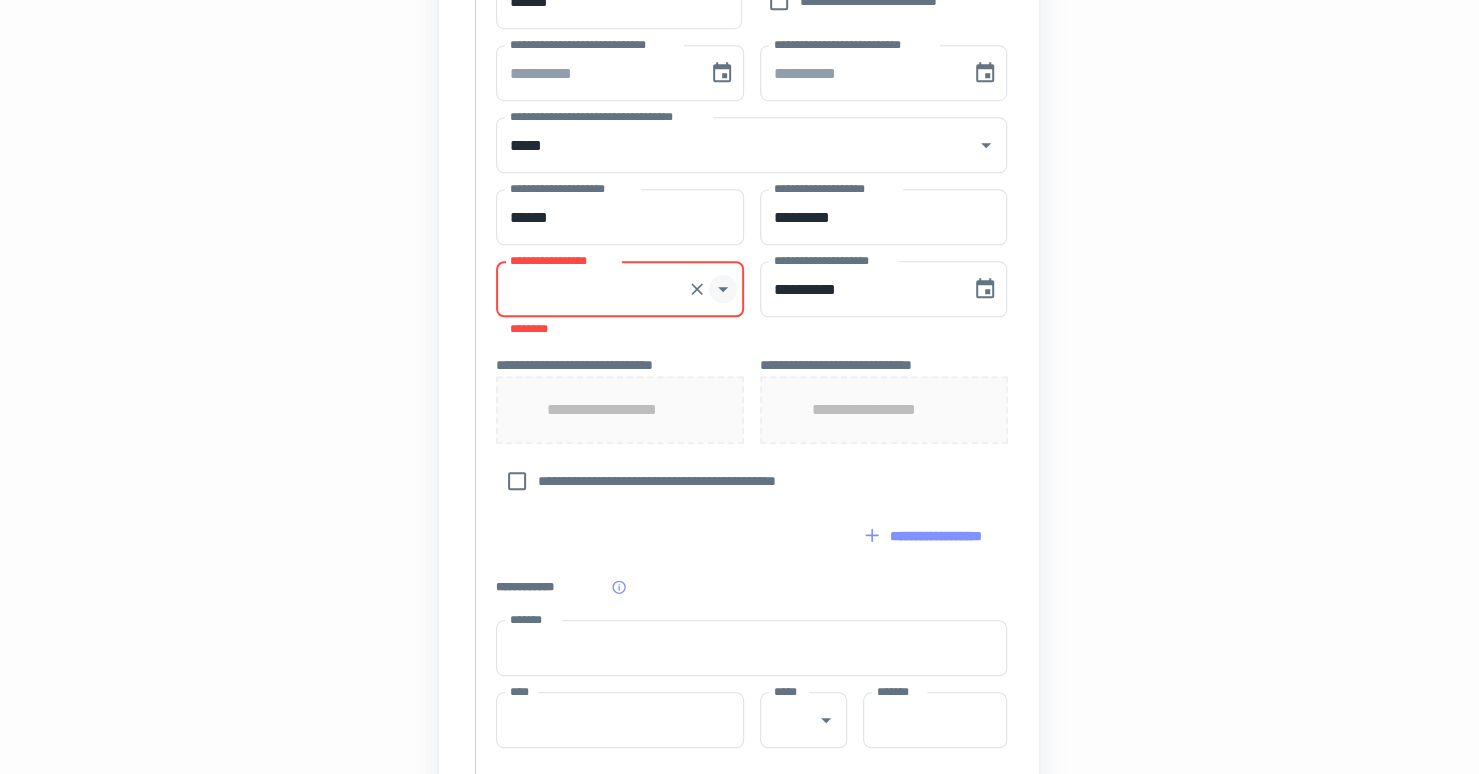 click 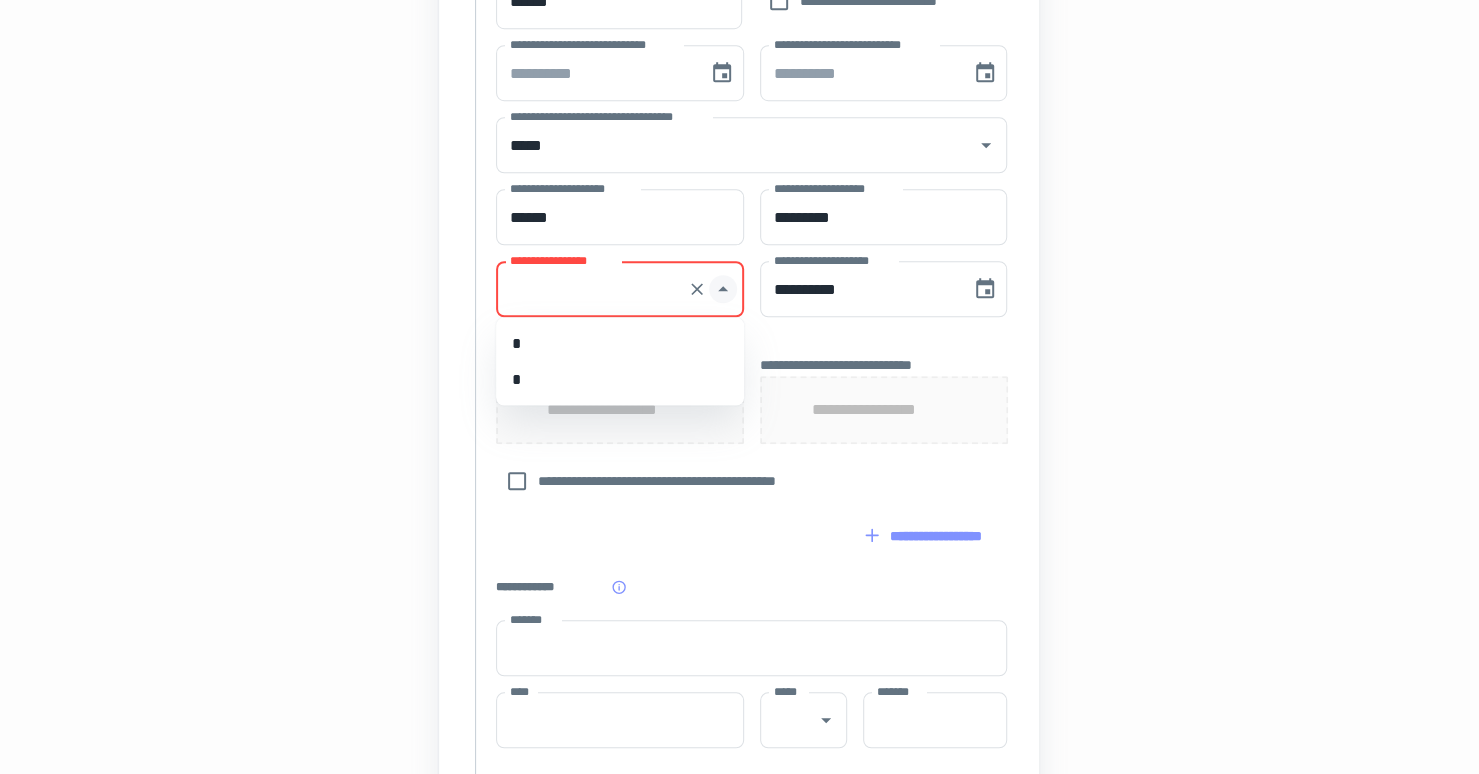 click on "*" at bounding box center [620, 343] 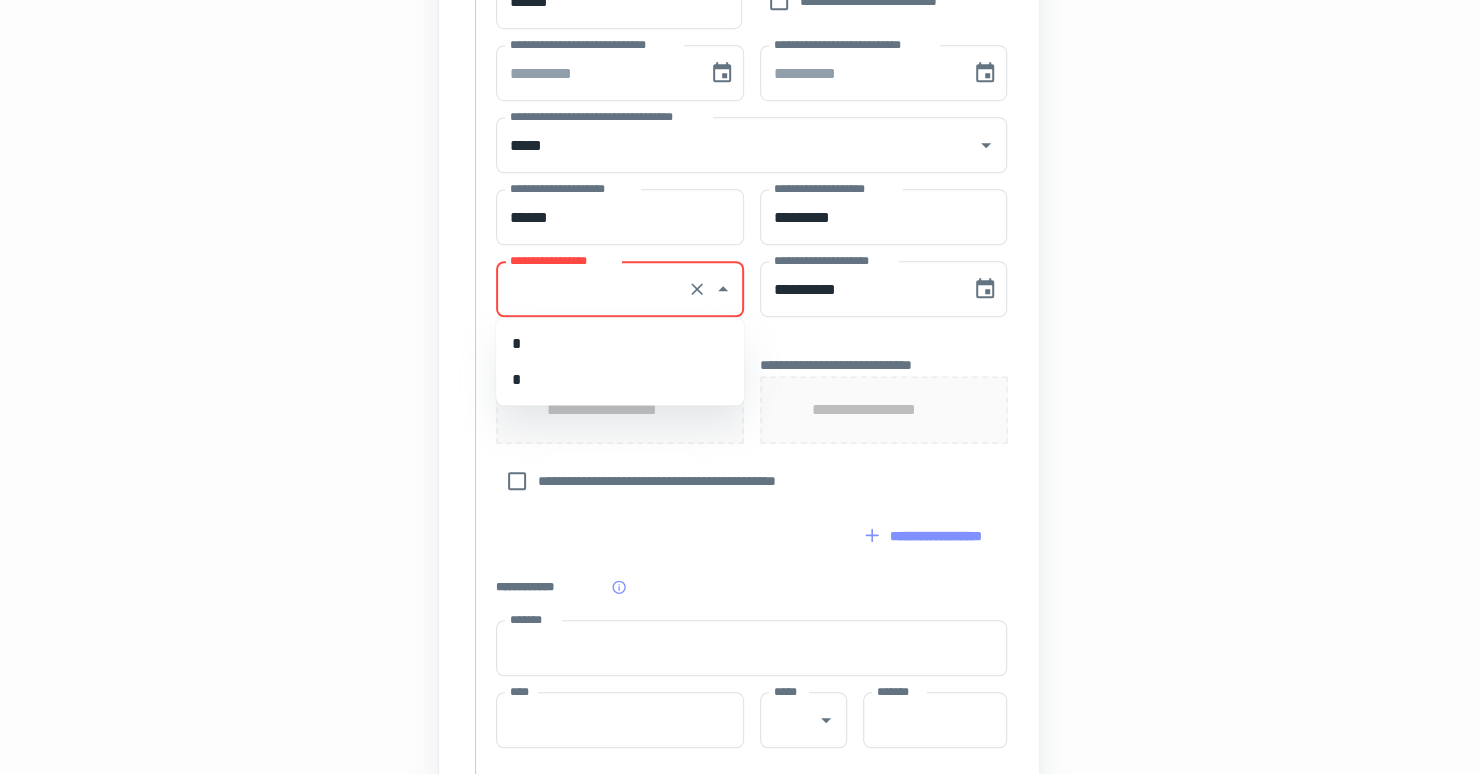type on "*" 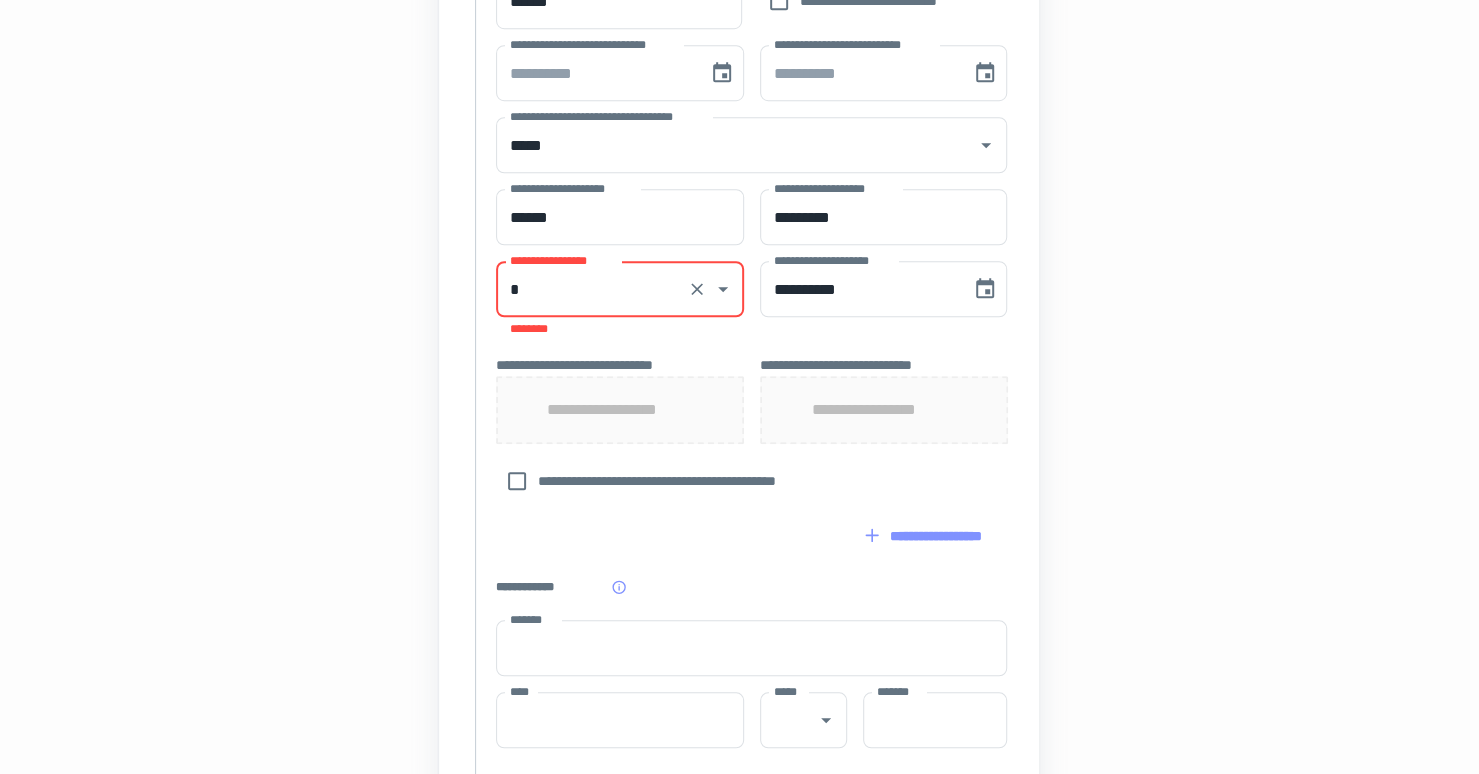 click on "[FIRST] [LAST] [STREET] [CITY], [STATE] [ZIP] [COUNTRY] [PHONE] [EMAIL] [SSN] [DLN] [PASSPORT] [CCNUM] [BDATE] [AGE] [HOME_ADDRESS] [WORK_ADDRESS] [POSTAL_CODE] [COORDINATES] [PERSONAL_GEO] [TIME_REF]" at bounding box center (739, 153) 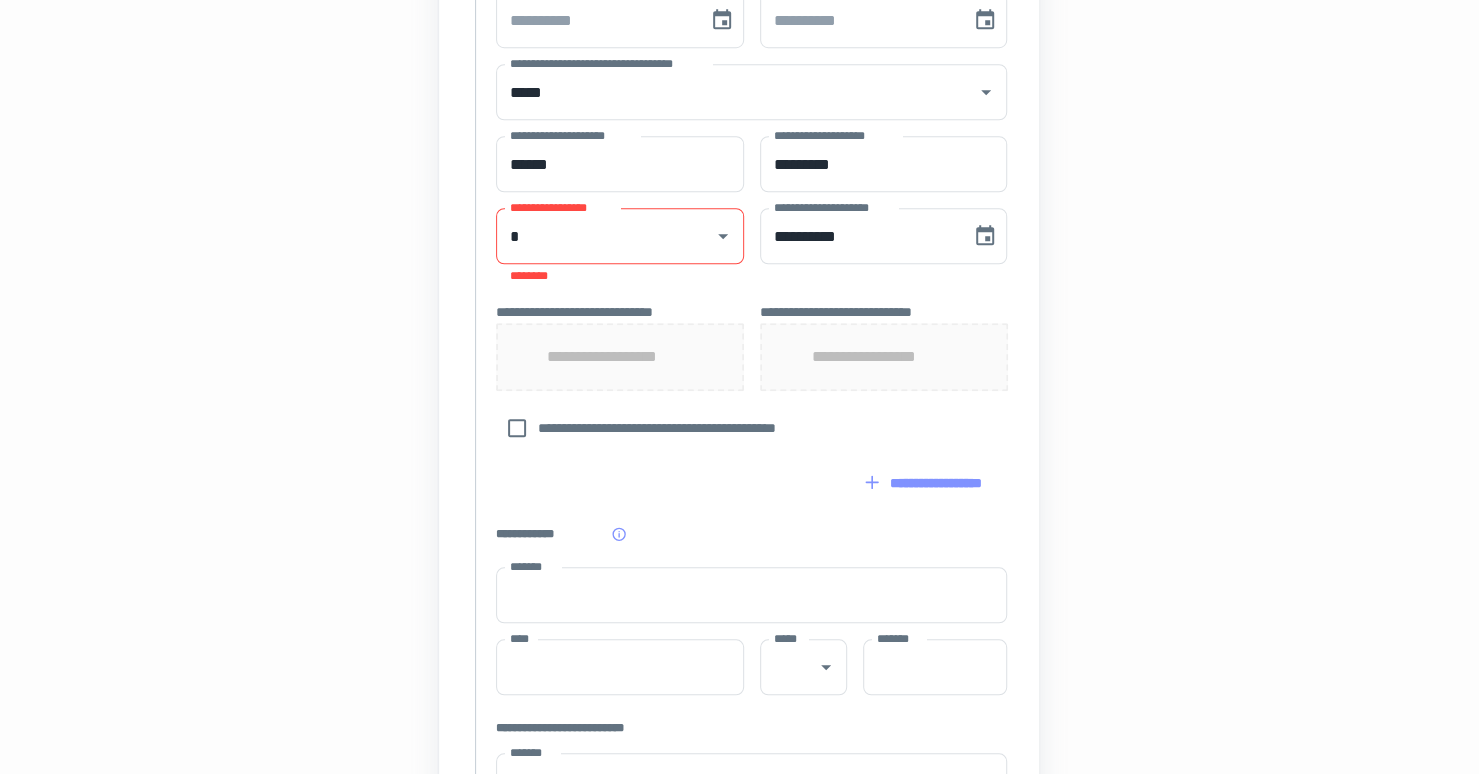 scroll, scrollTop: 971, scrollLeft: 0, axis: vertical 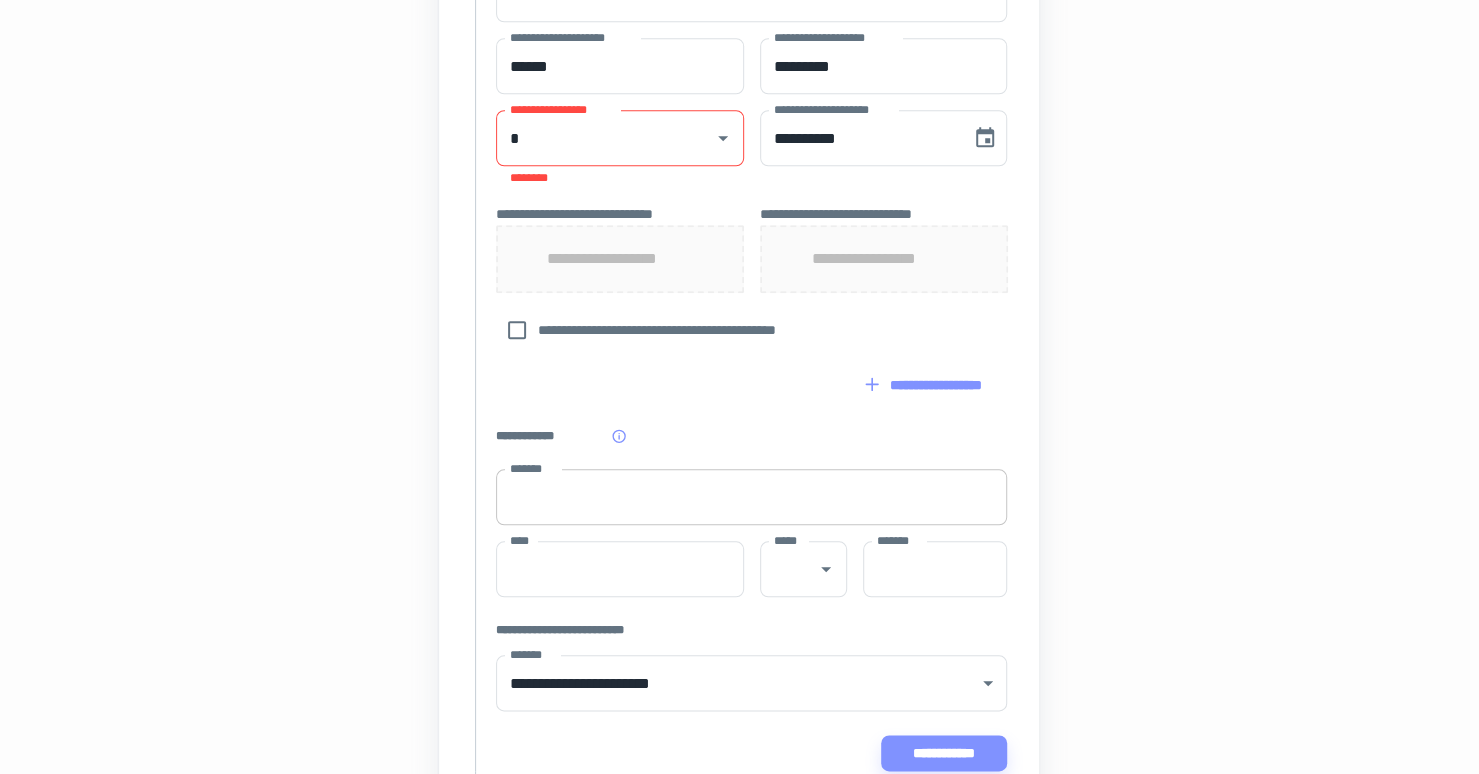 click on "*******" at bounding box center (751, 497) 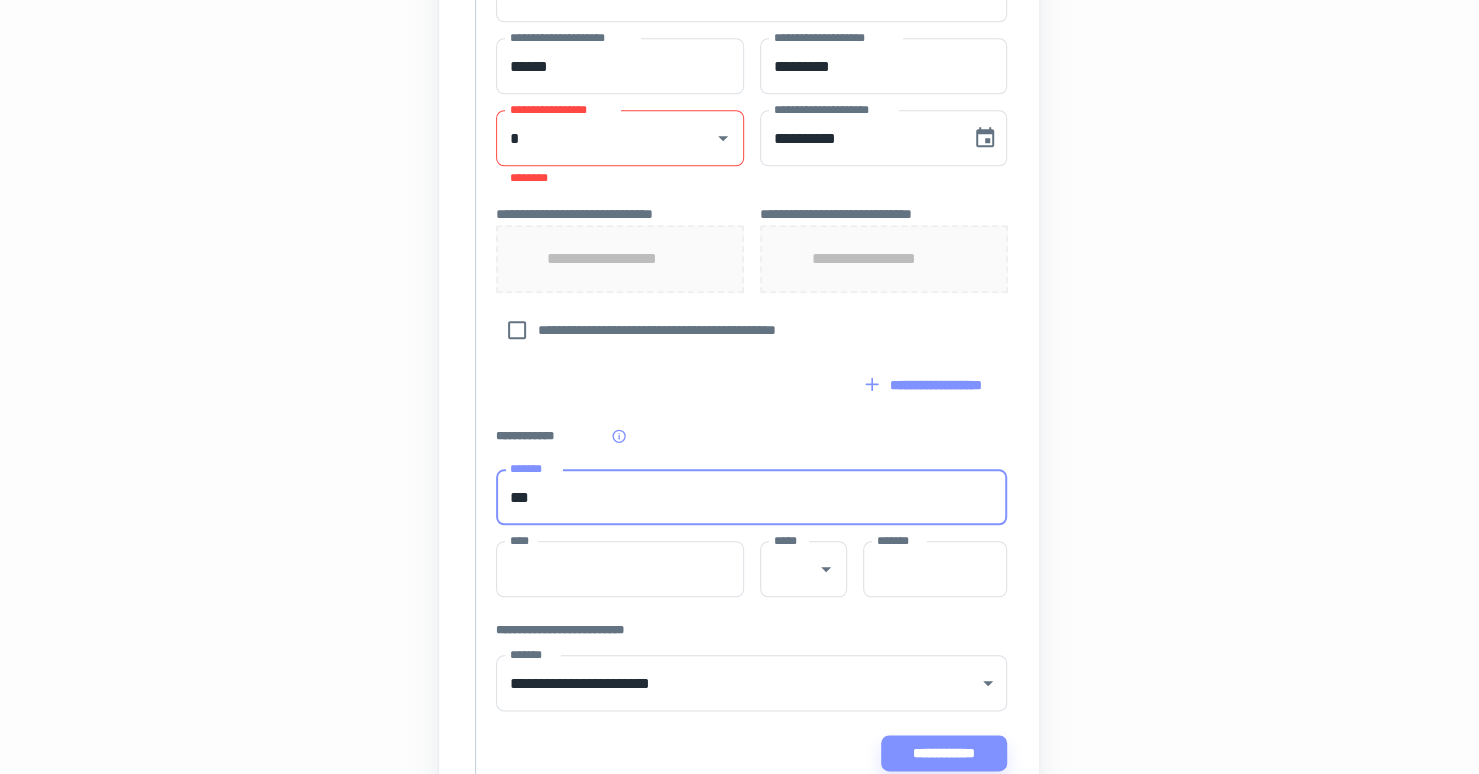 type on "**********" 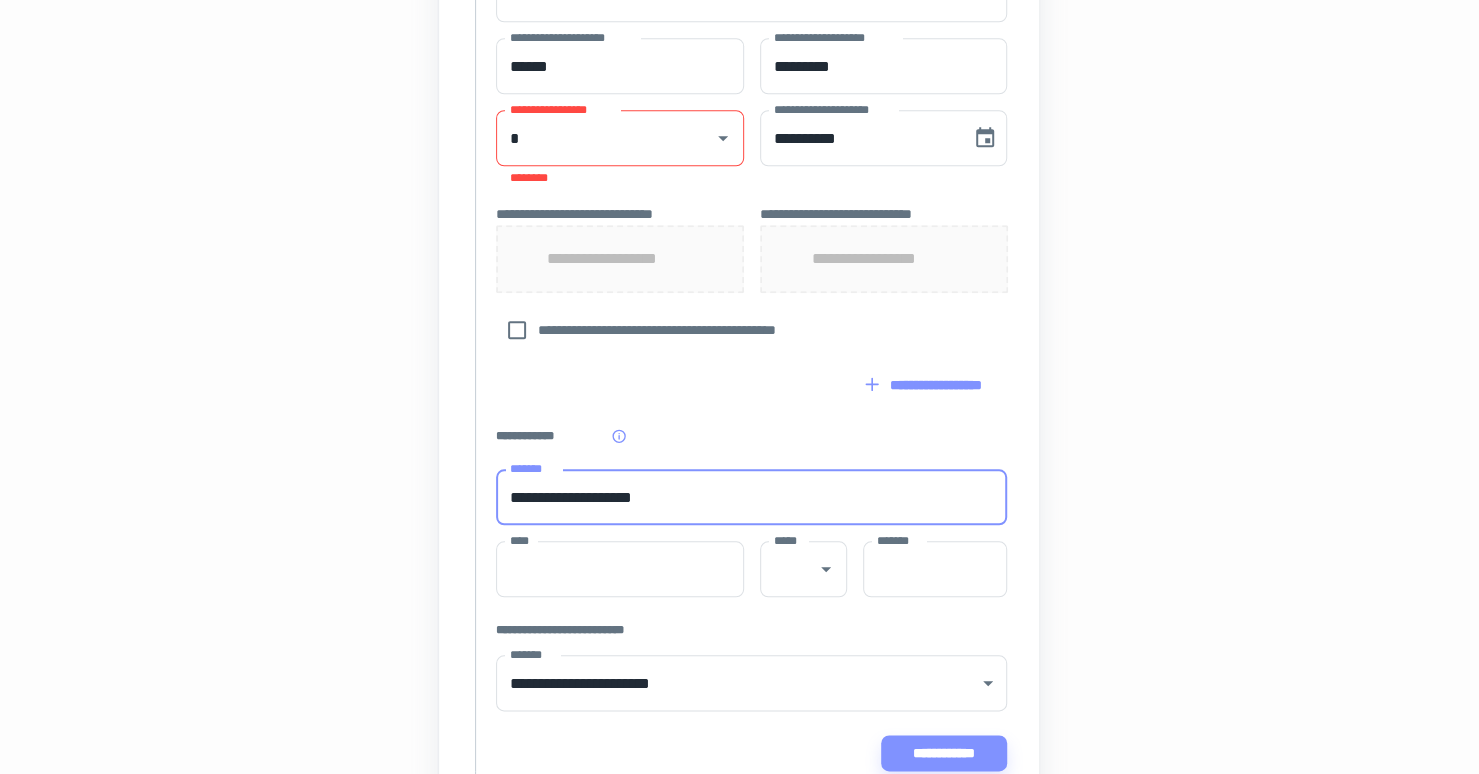 type on "******" 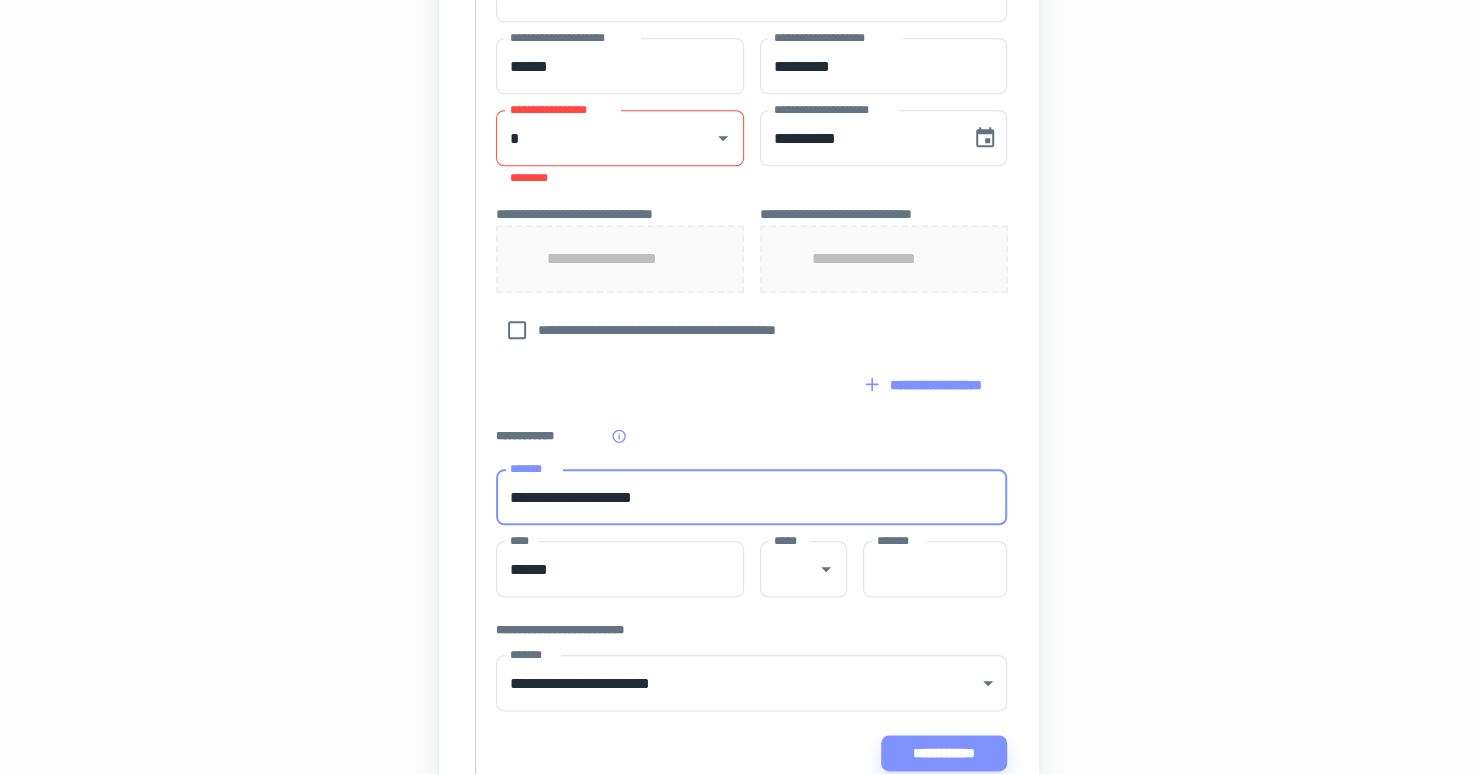 type on "**" 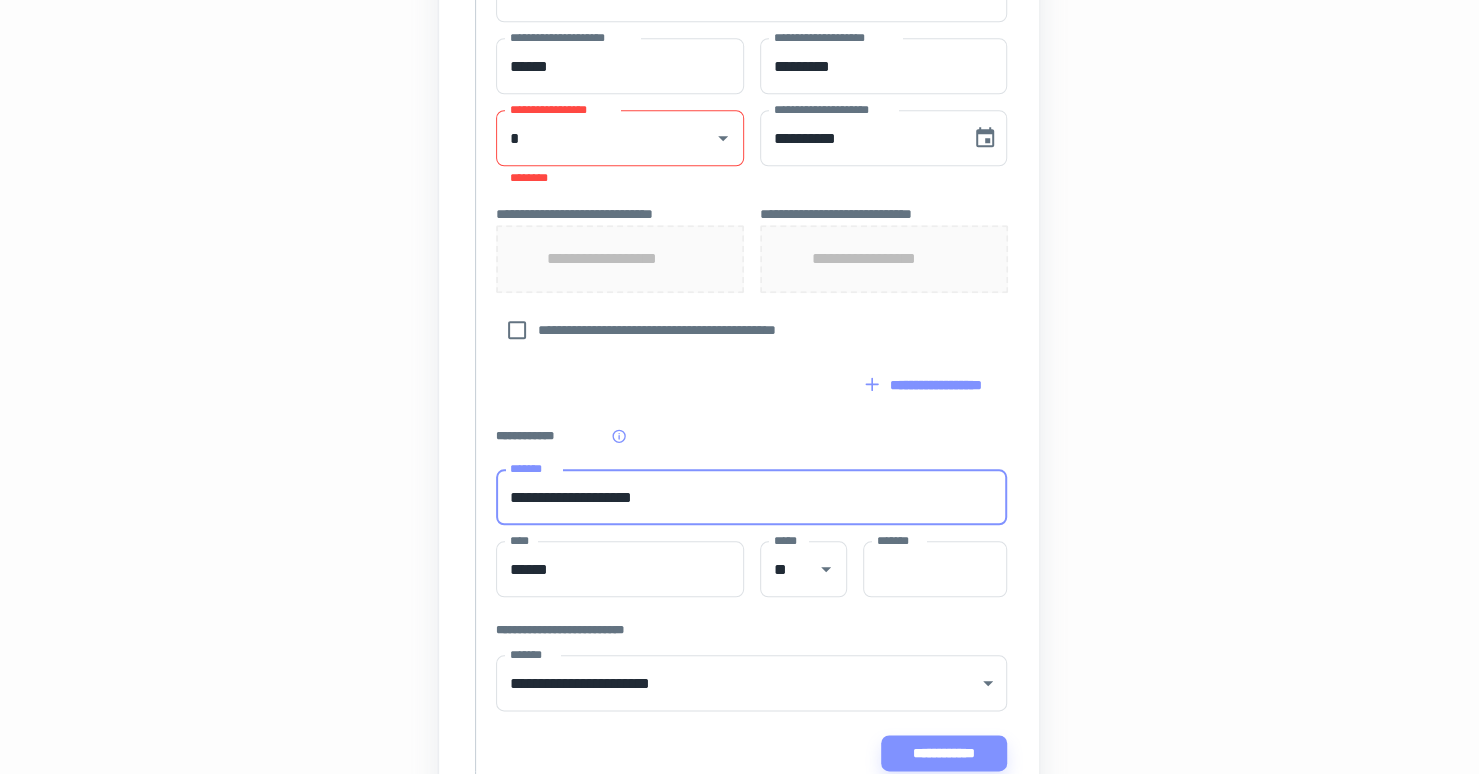 type on "*****" 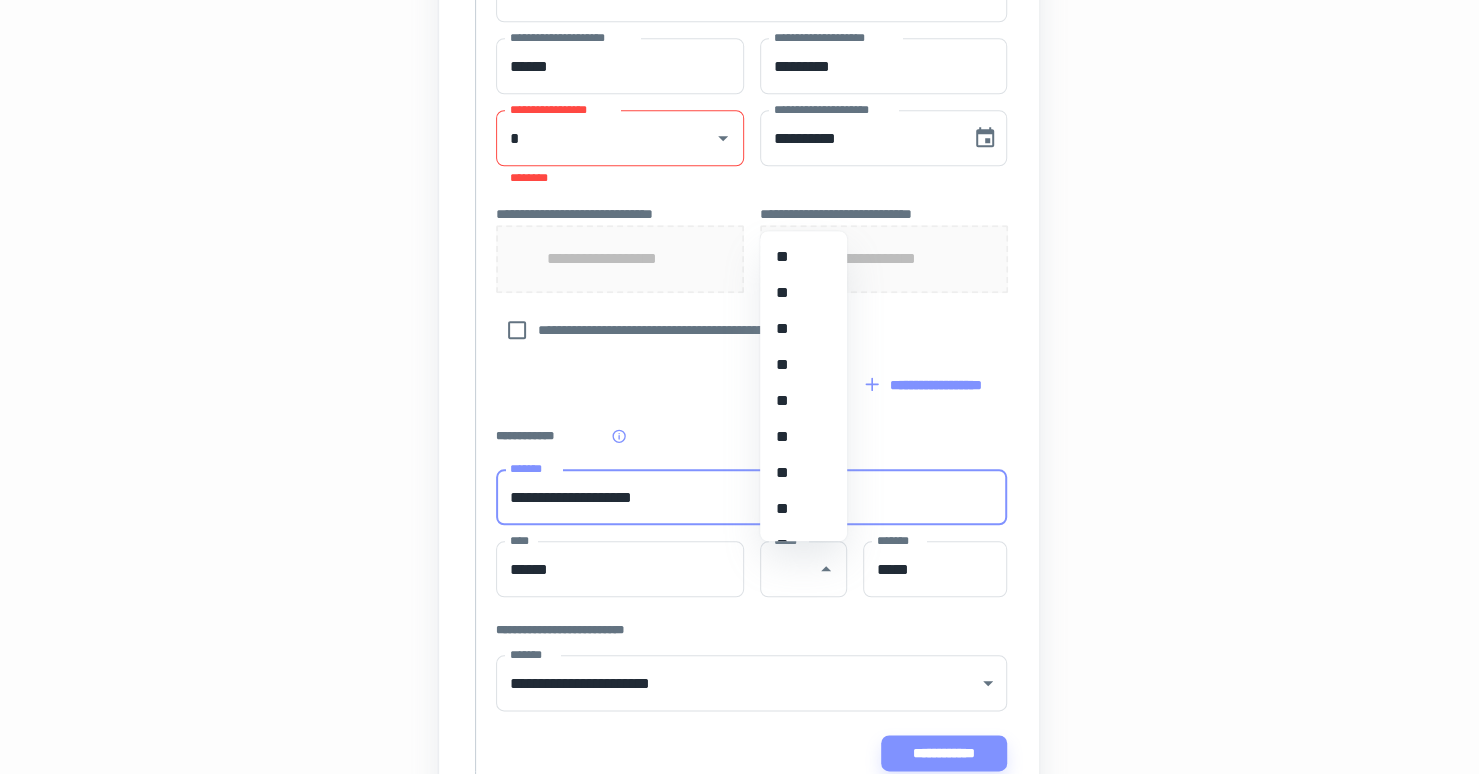 click on "[FIRST] [LAST] [STREET] [CITY], [STATE] [ZIP] [COUNTRY] [PHONE] [EMAIL] [SSN] [DLN] [PASSPORT] [CCNUM] [BDATE] [AGE] [HOME_ADDRESS] [WORK_ADDRESS] [POSTAL_CODE] [COORDINATES] [PERSONAL_GEO] [TIME_REF]" at bounding box center (739, 2) 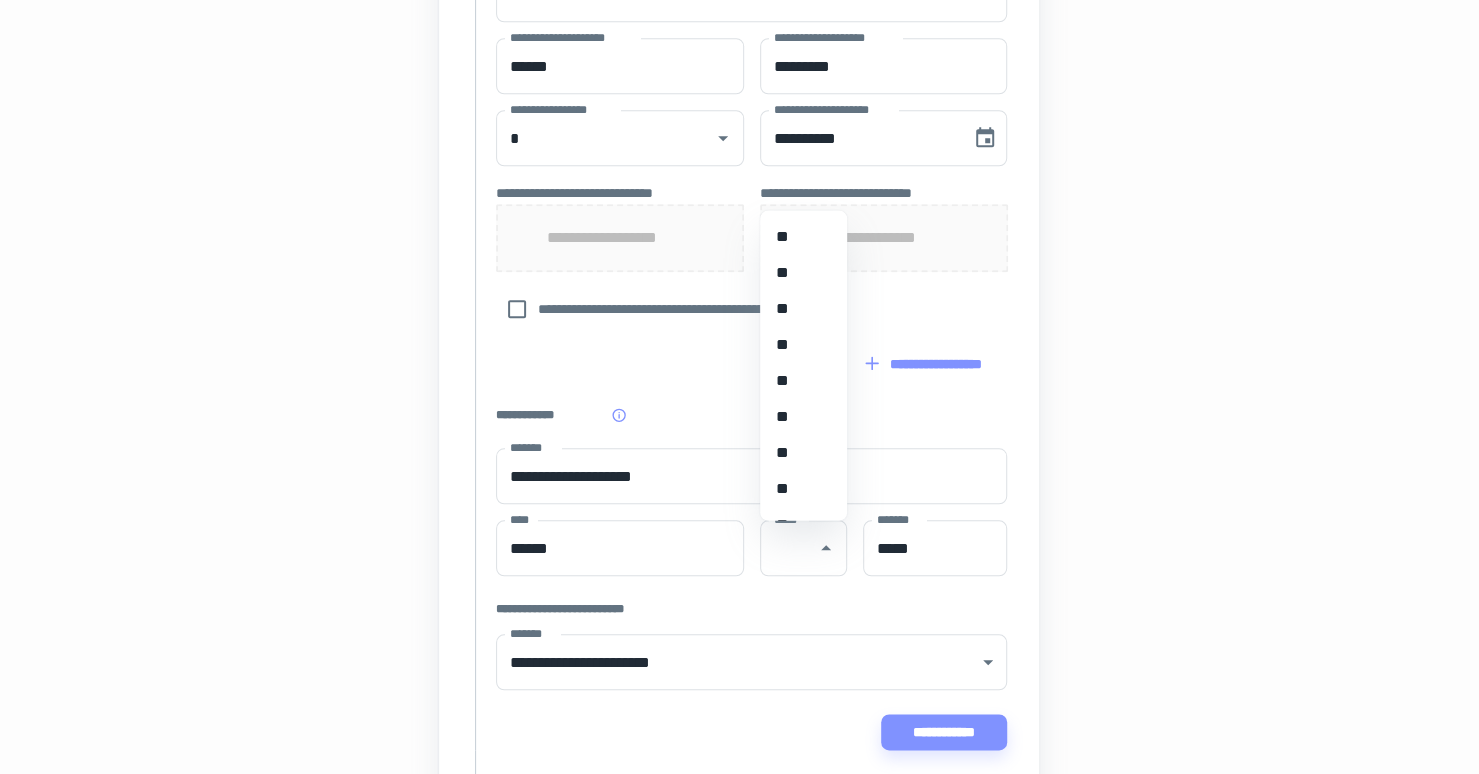 click on "**" at bounding box center (796, 381) 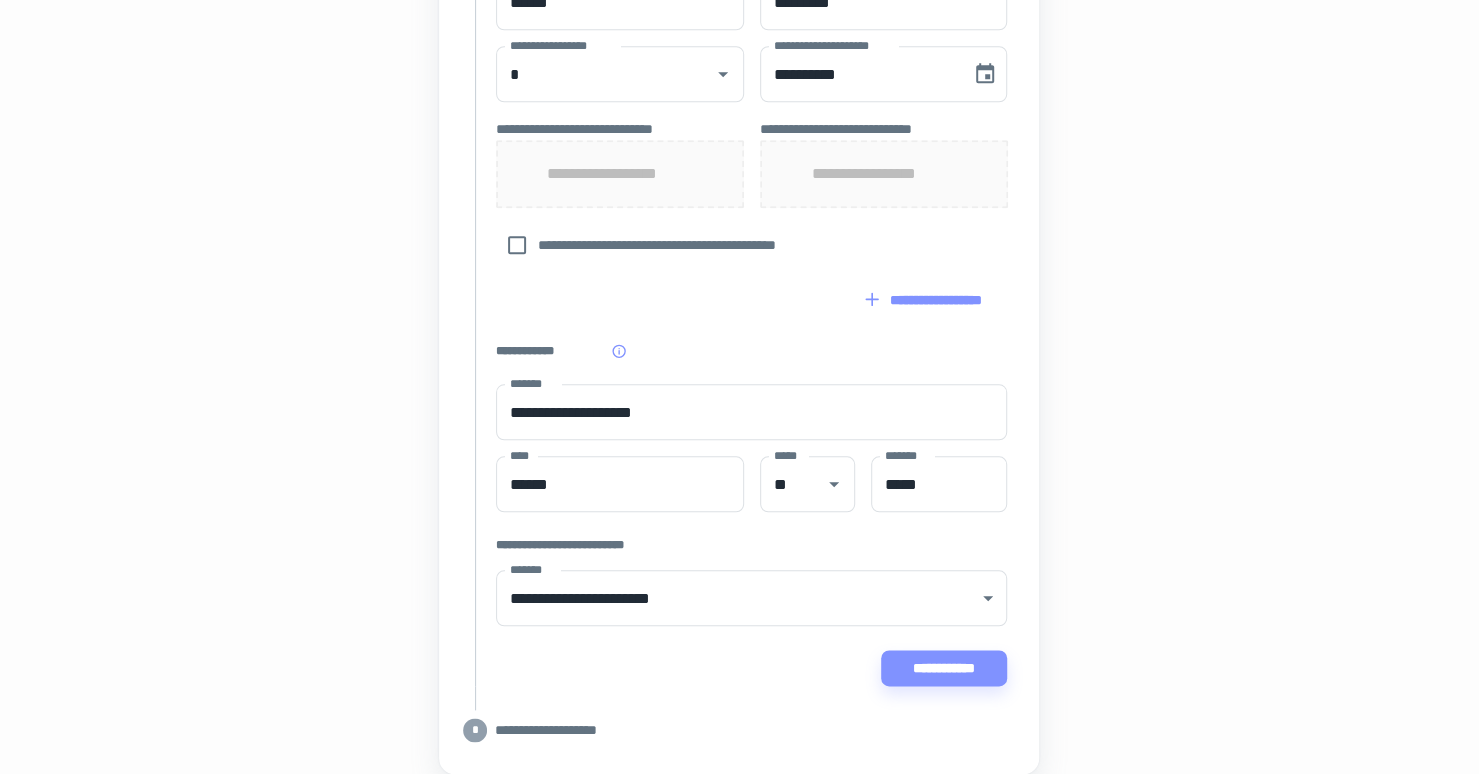scroll, scrollTop: 1102, scrollLeft: 0, axis: vertical 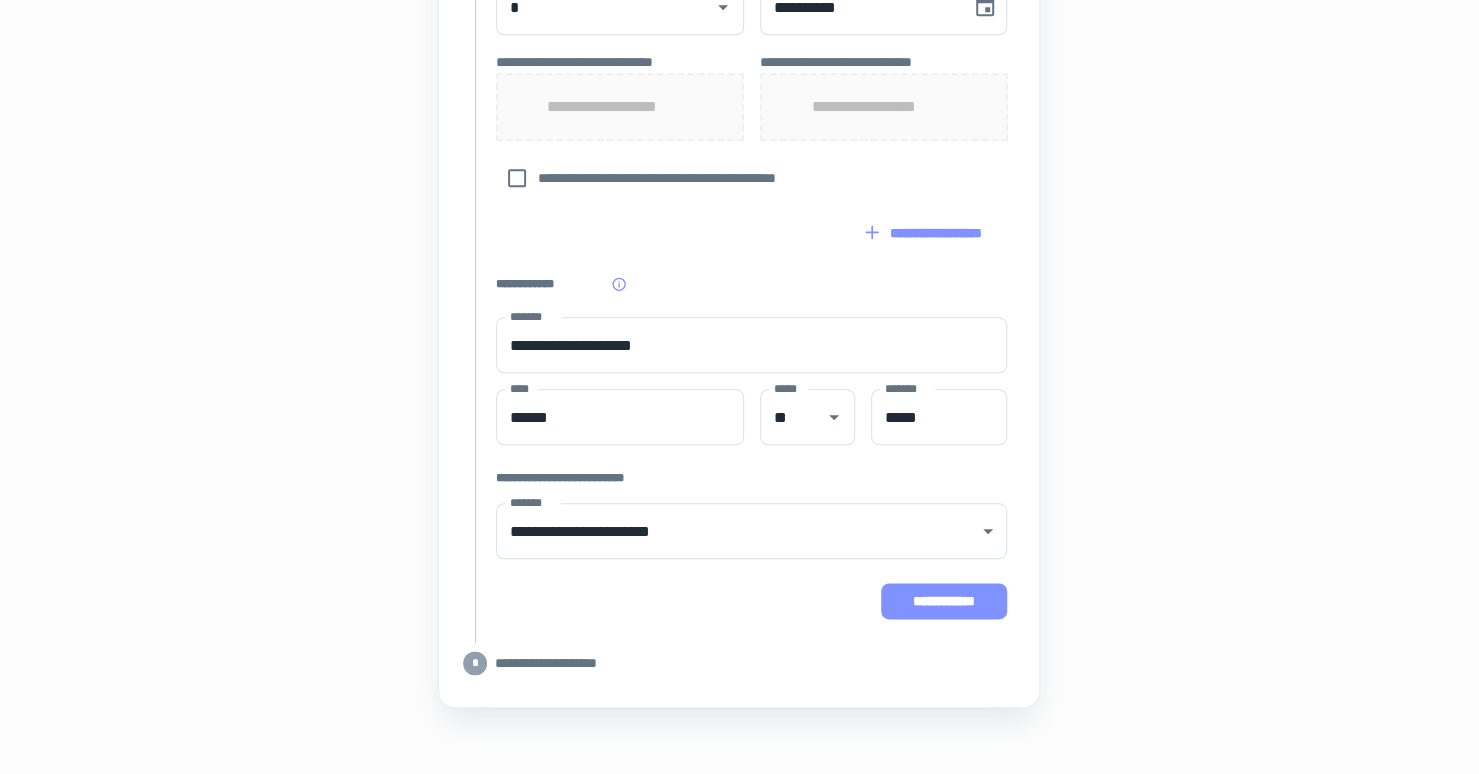 click on "**********" at bounding box center (944, 601) 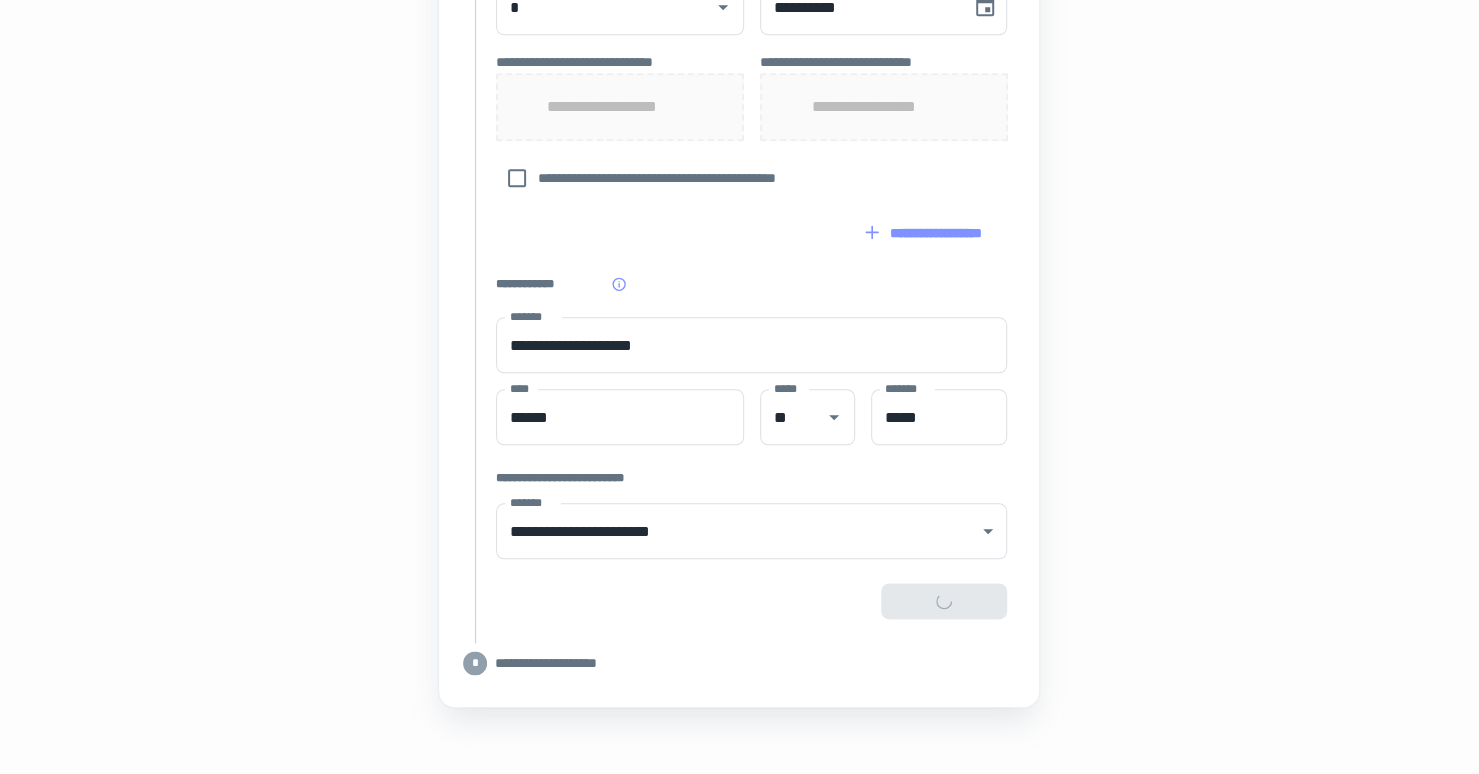 type on "**********" 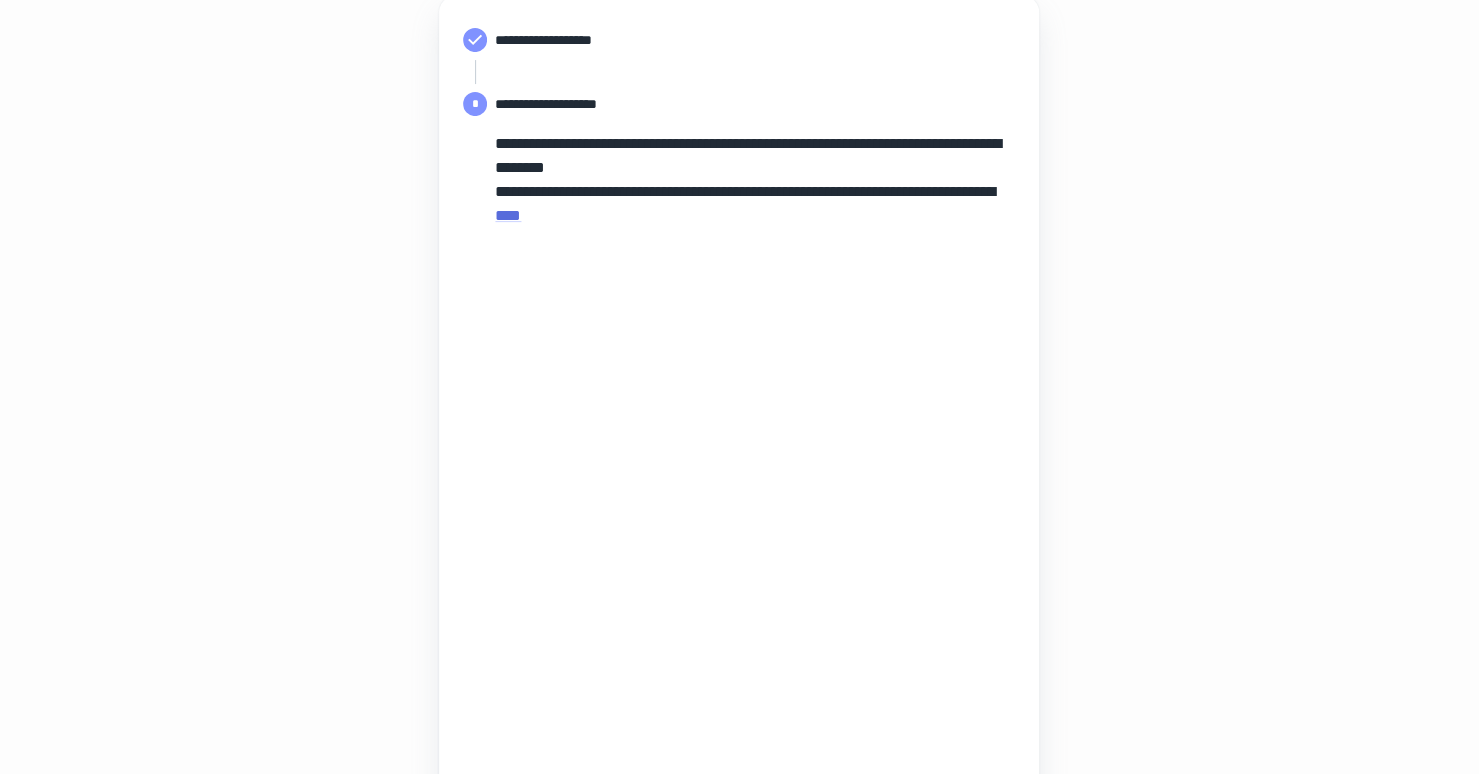 scroll, scrollTop: 262, scrollLeft: 0, axis: vertical 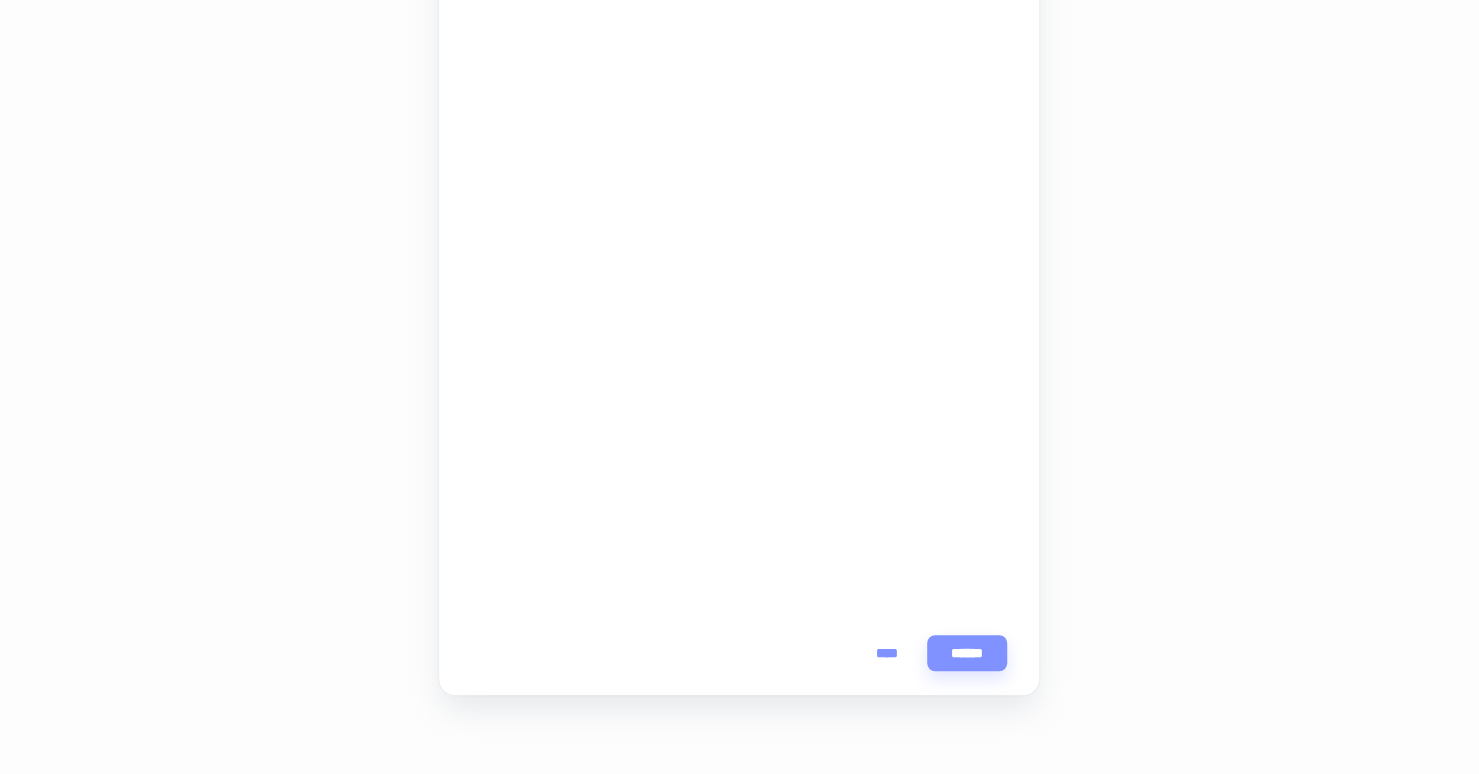 click on "**********" at bounding box center [739, 121] 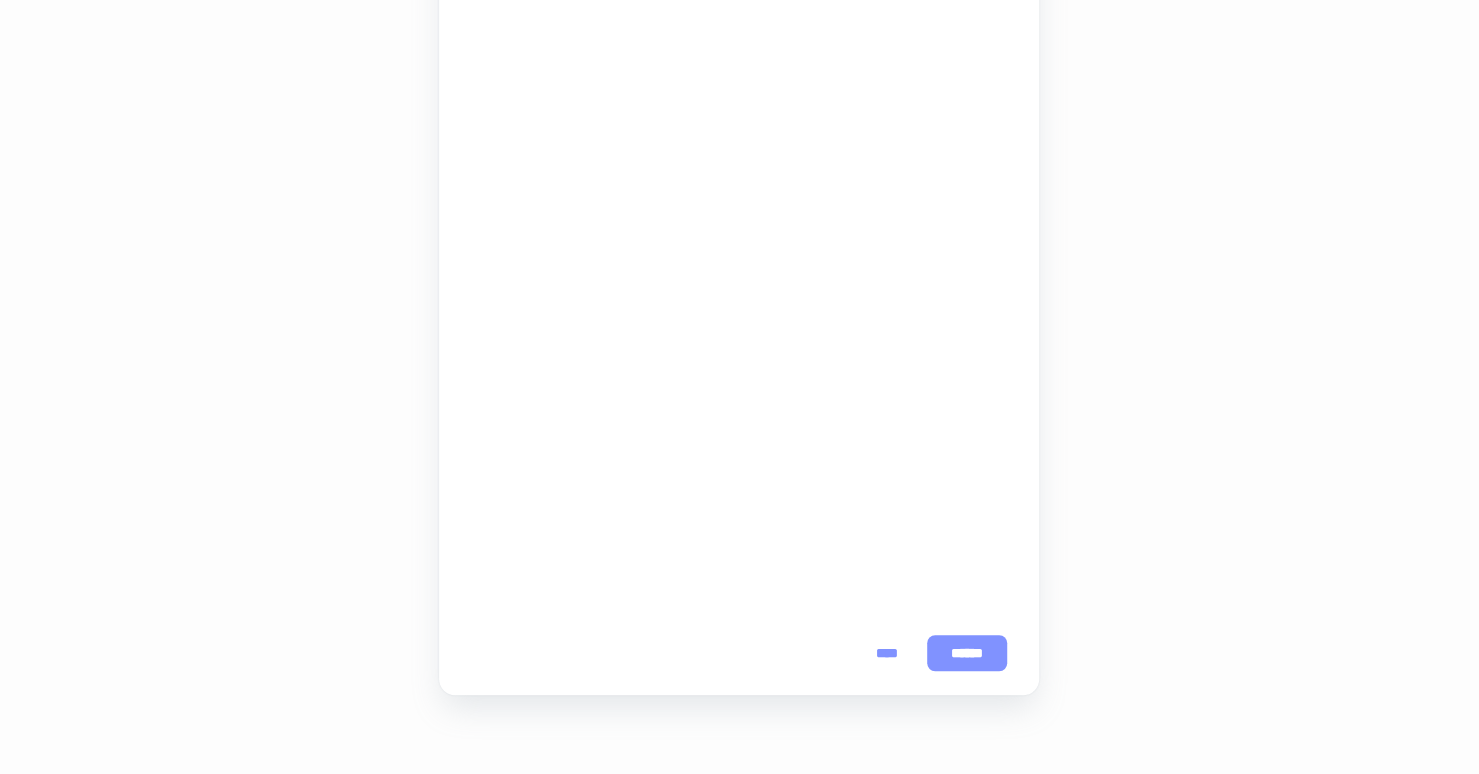click on "******" at bounding box center (967, 653) 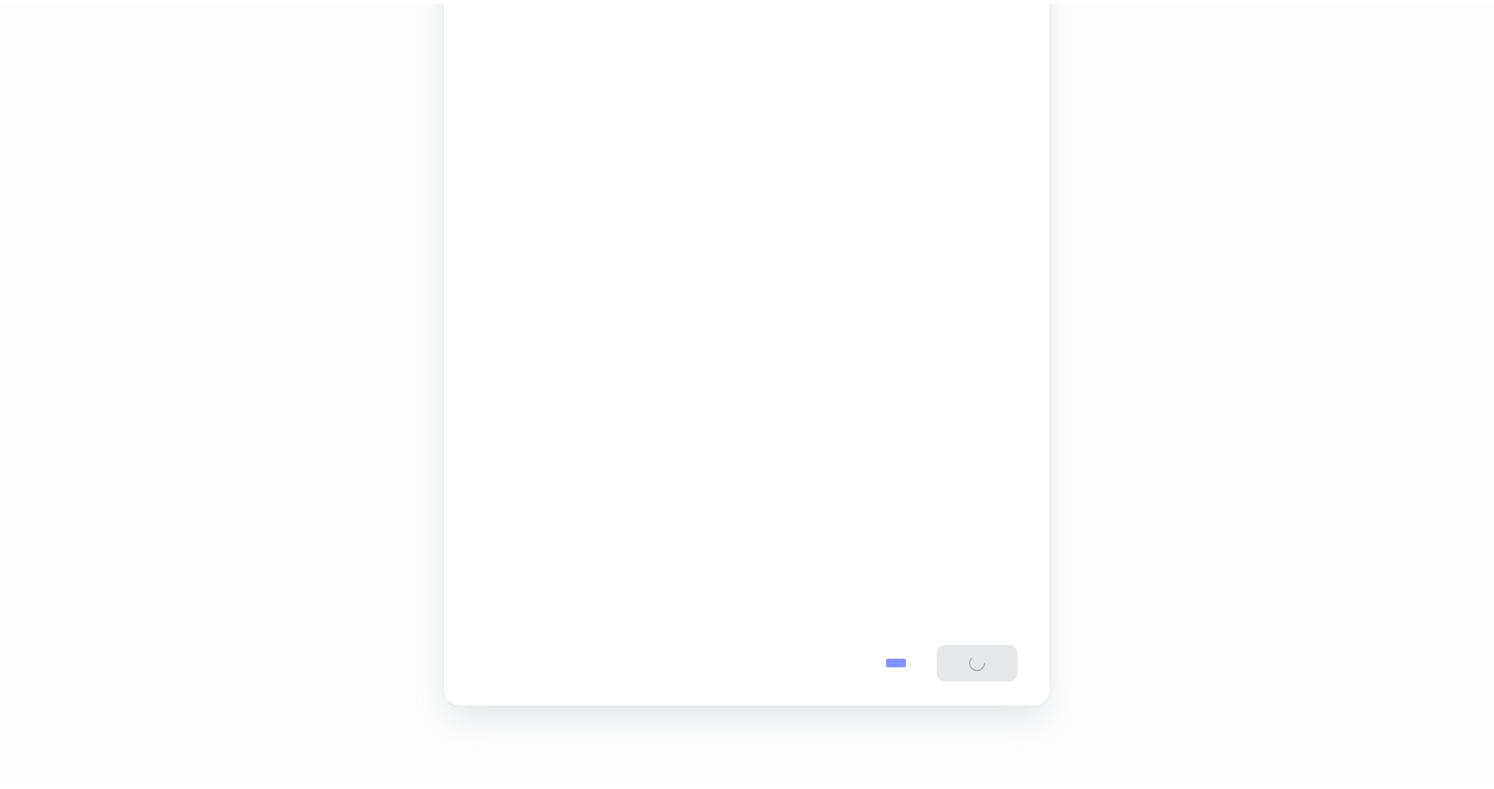 scroll, scrollTop: 0, scrollLeft: 0, axis: both 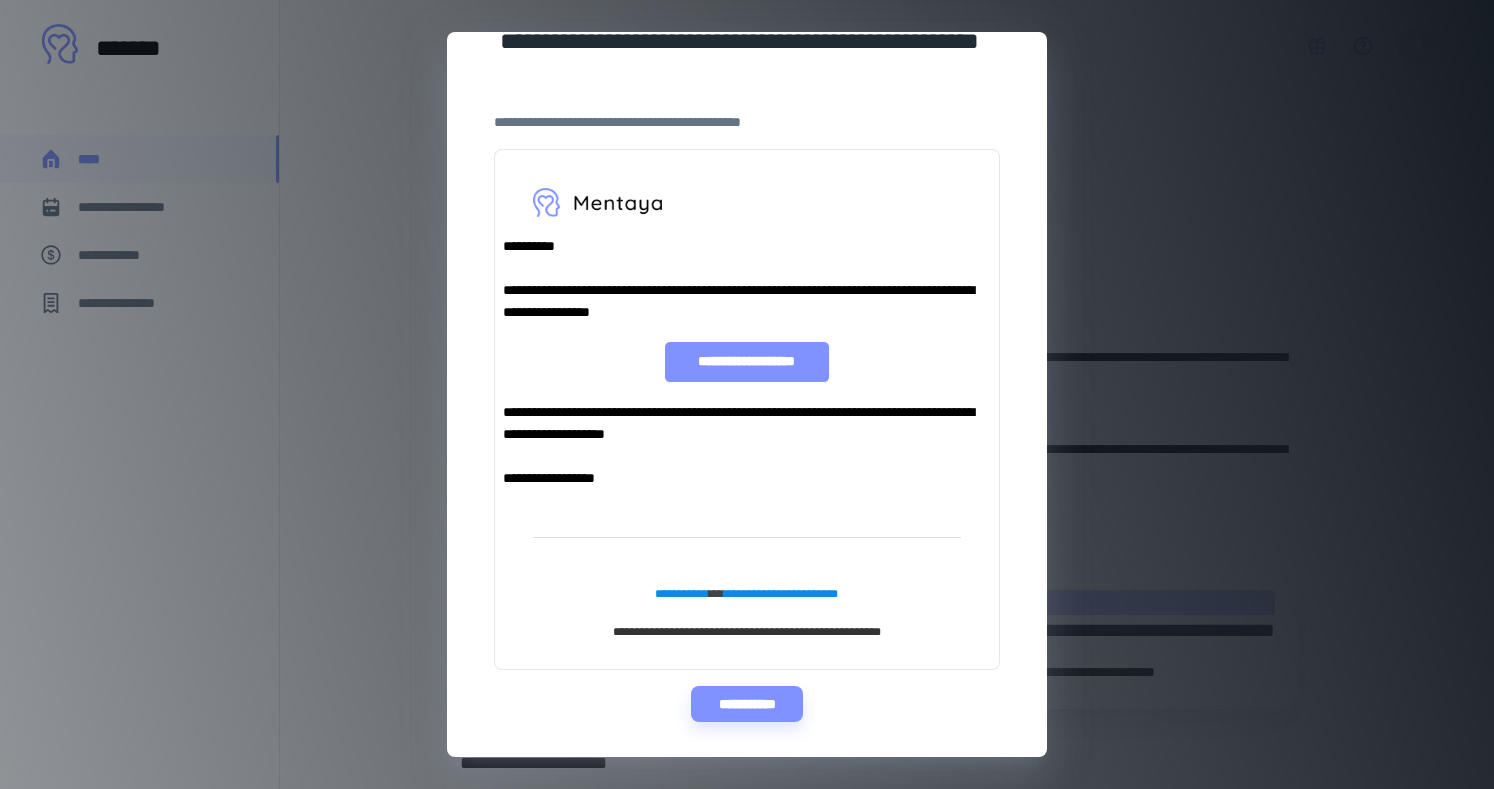 click on "**********" at bounding box center [746, 704] 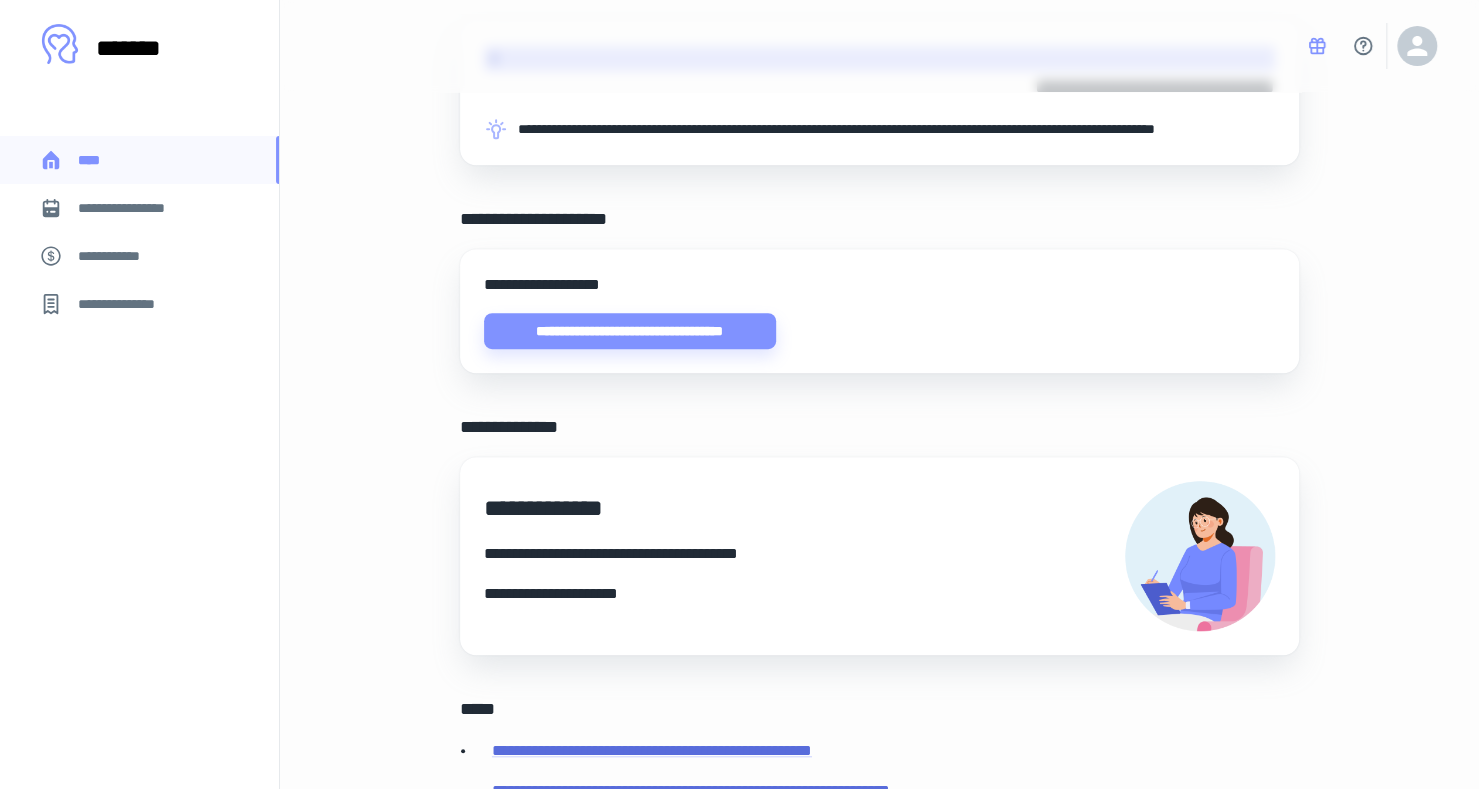 scroll, scrollTop: 540, scrollLeft: 0, axis: vertical 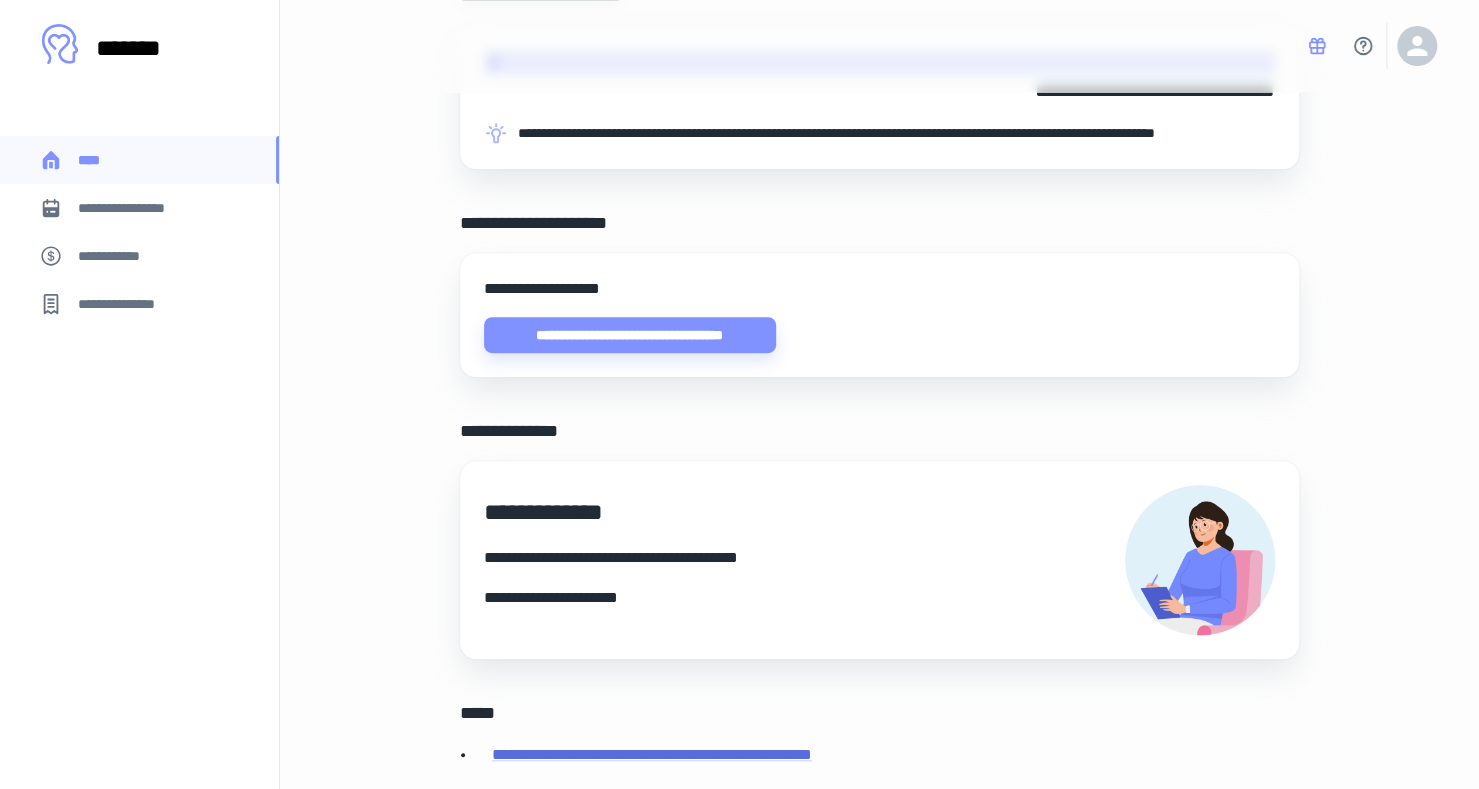 click on "**********" at bounding box center (139, 208) 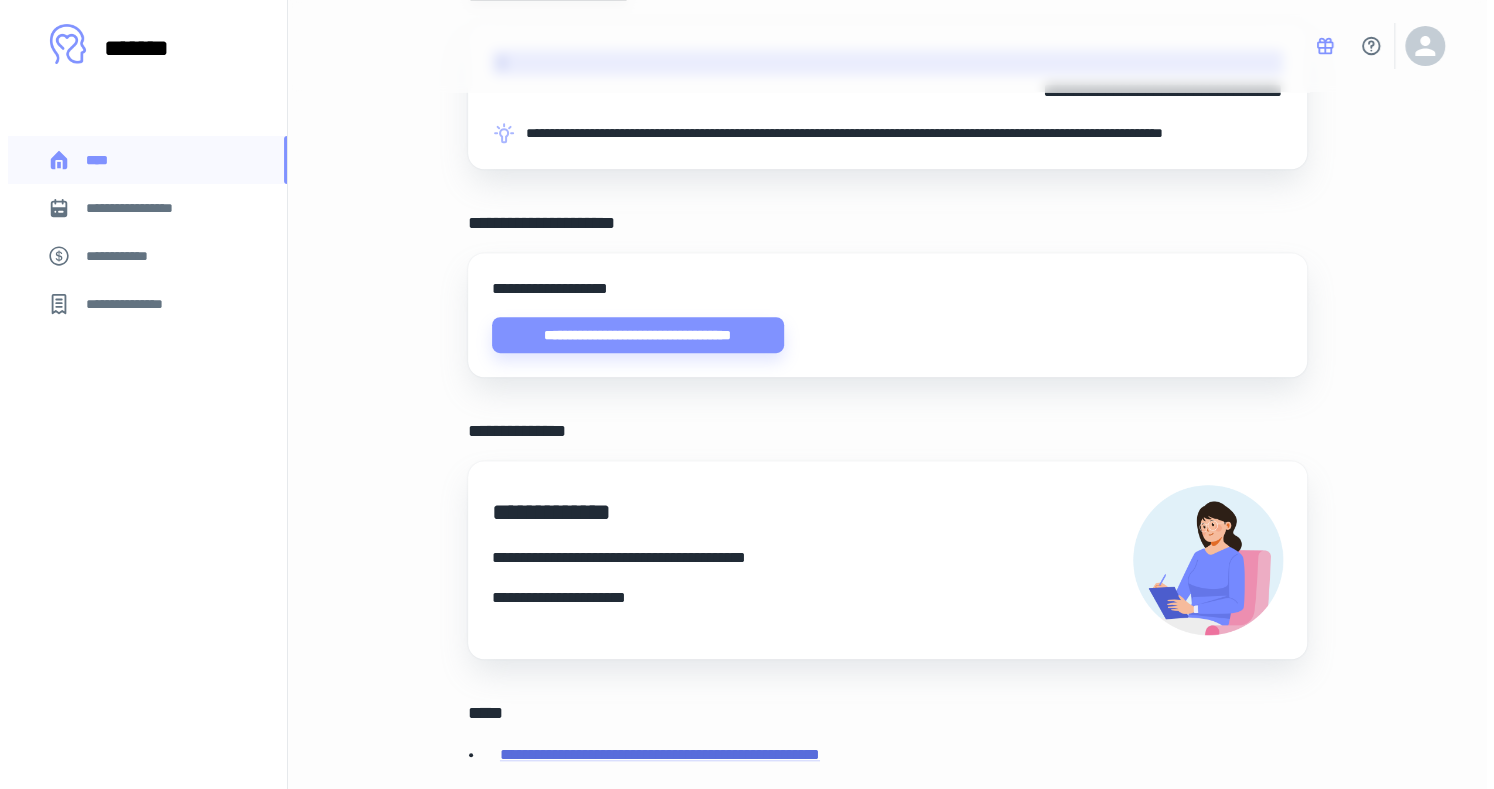 scroll, scrollTop: 0, scrollLeft: 0, axis: both 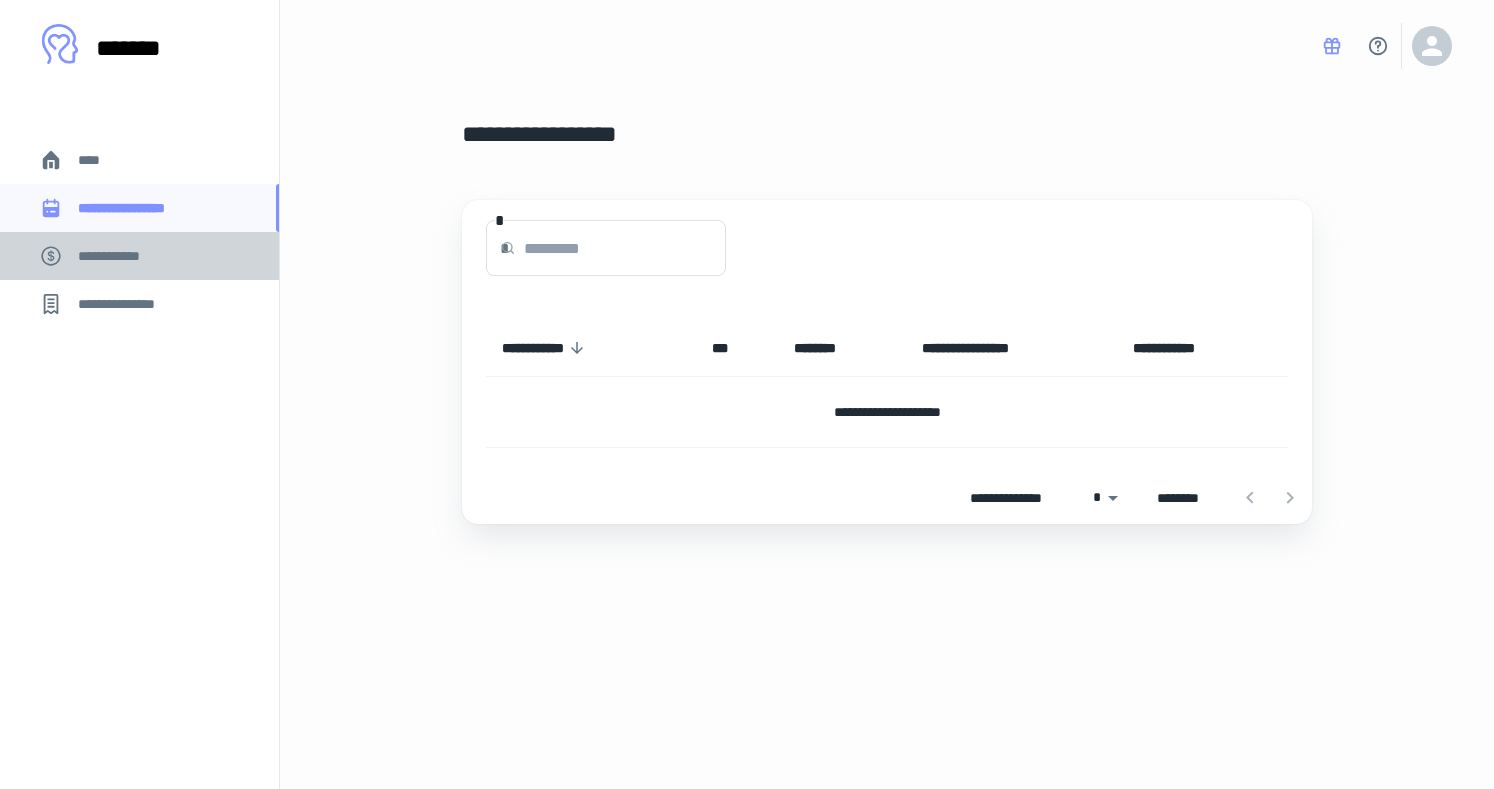 click on "**********" at bounding box center [139, 256] 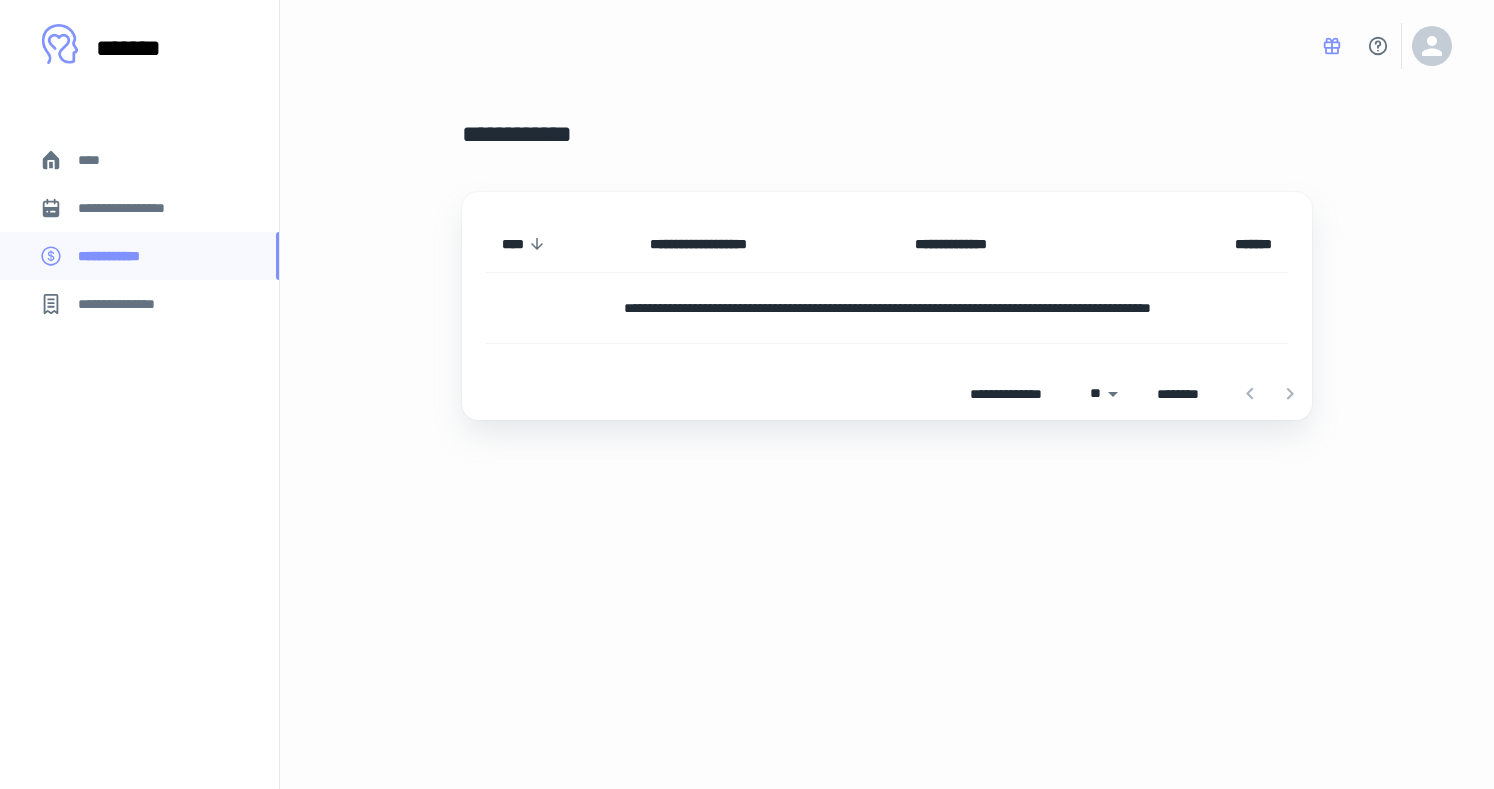click on "**********" at bounding box center (127, 304) 